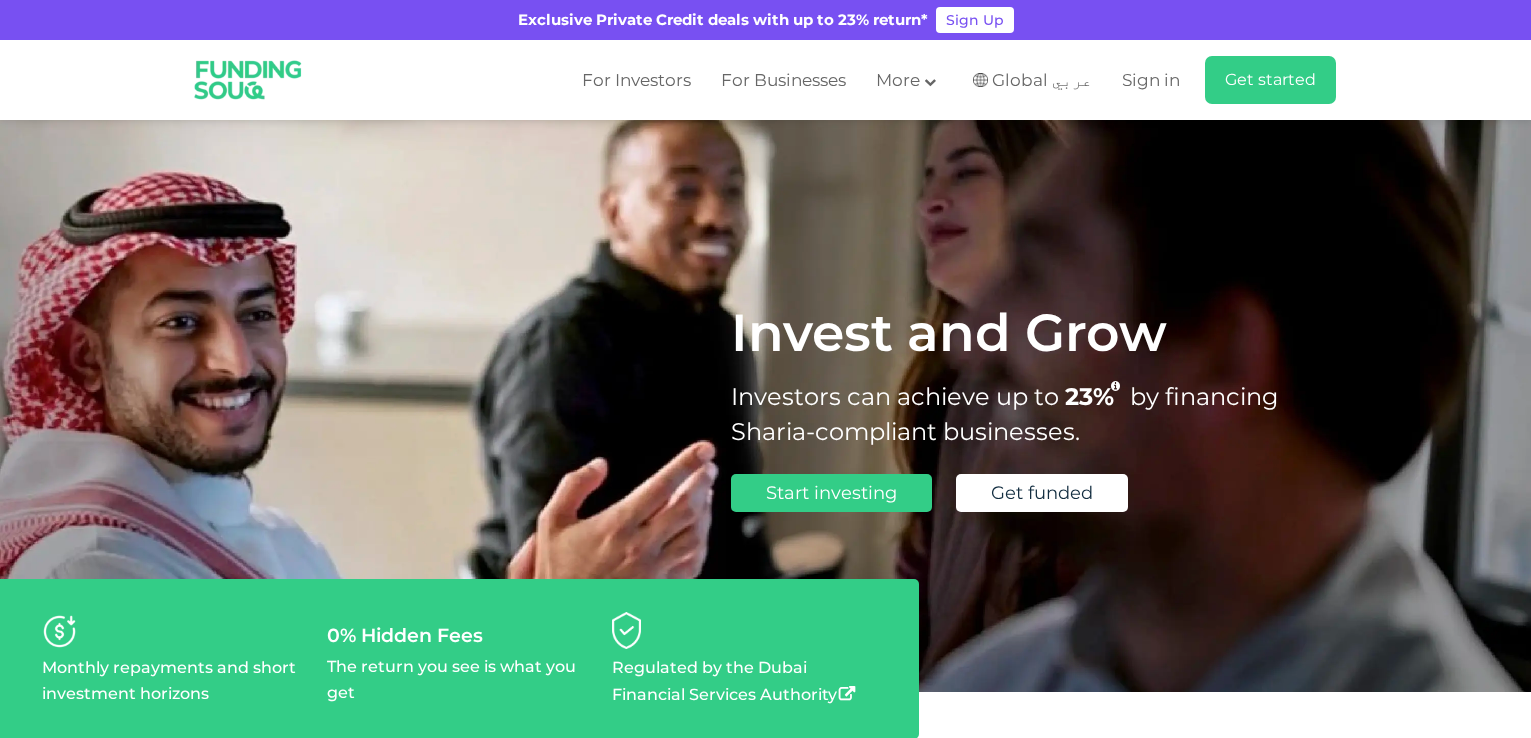 scroll, scrollTop: 0, scrollLeft: 0, axis: both 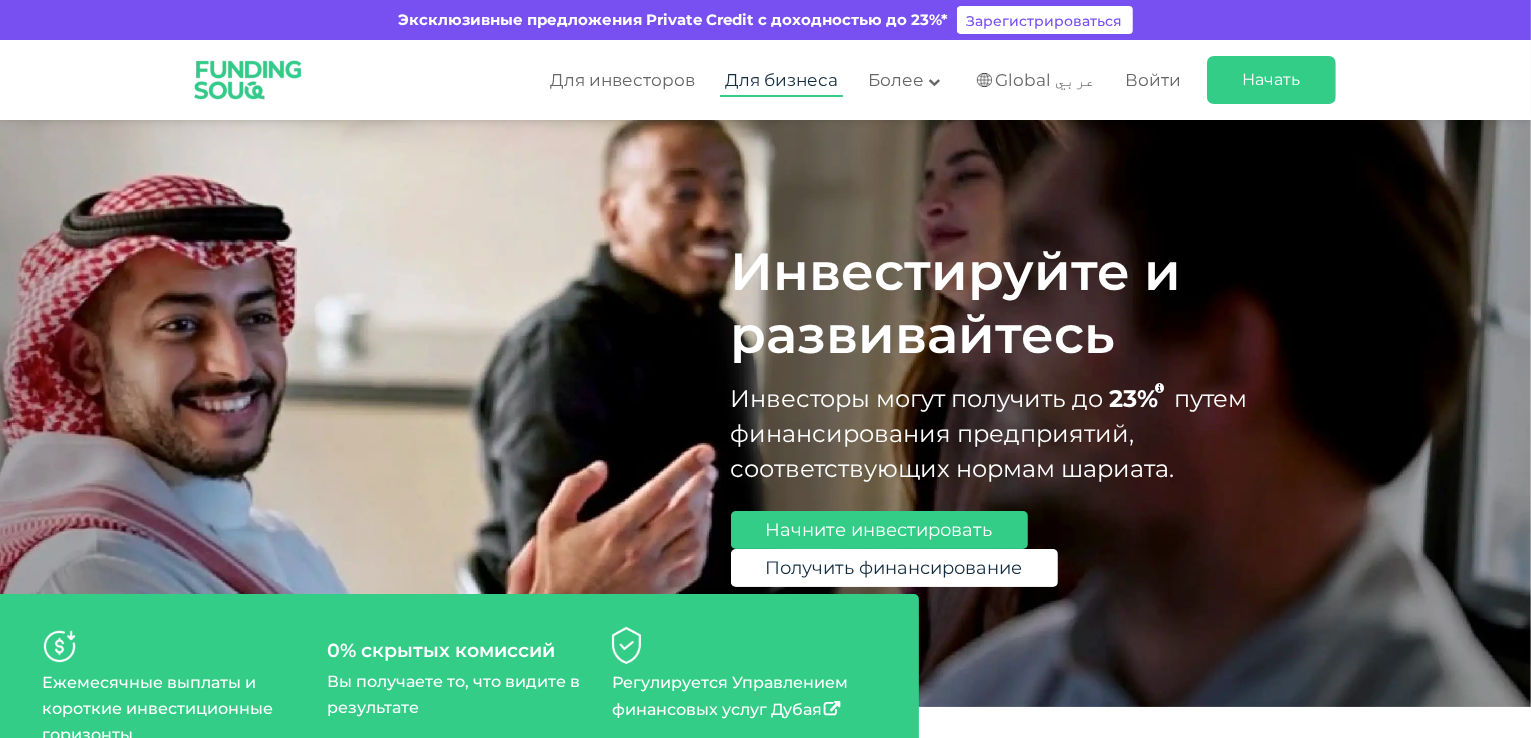 click on "Для бизнеса" at bounding box center (781, 80) 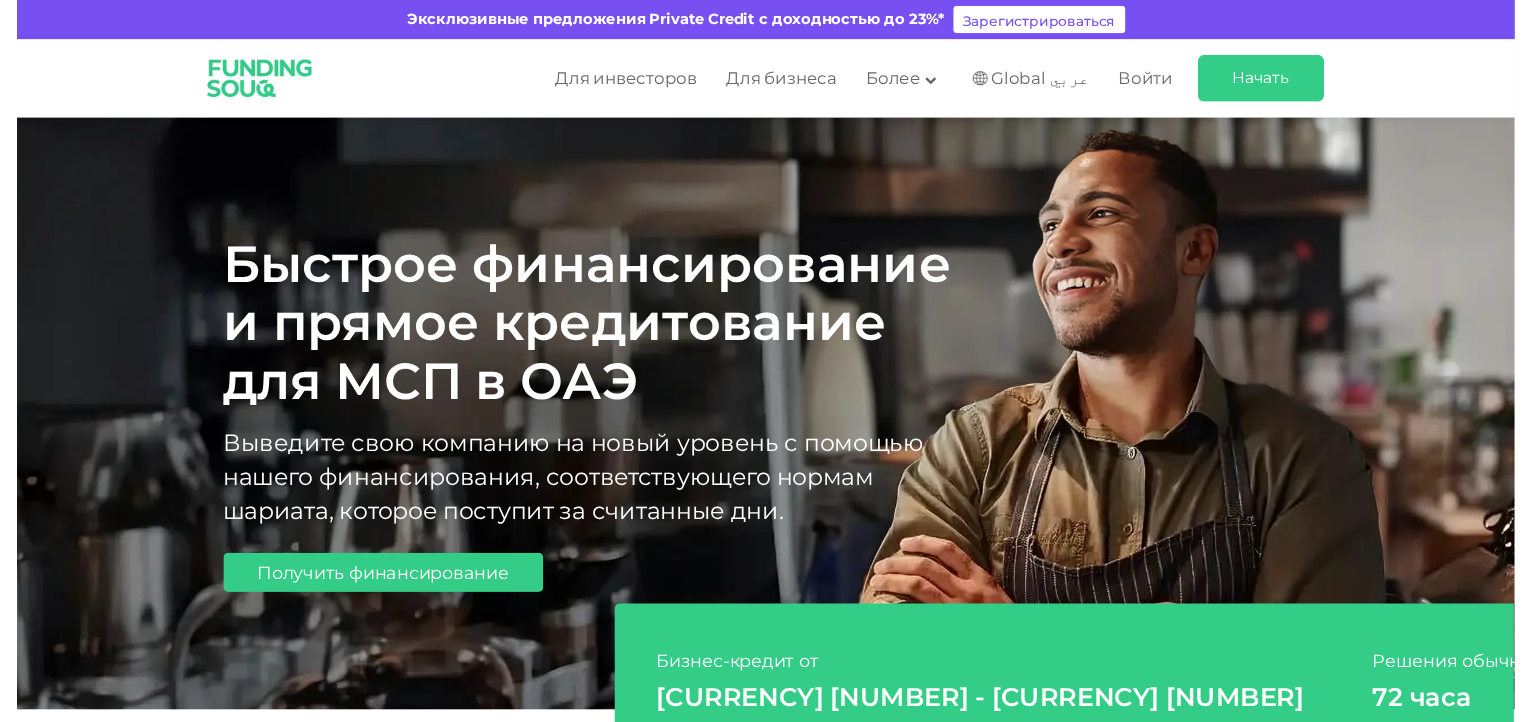 scroll, scrollTop: 0, scrollLeft: 0, axis: both 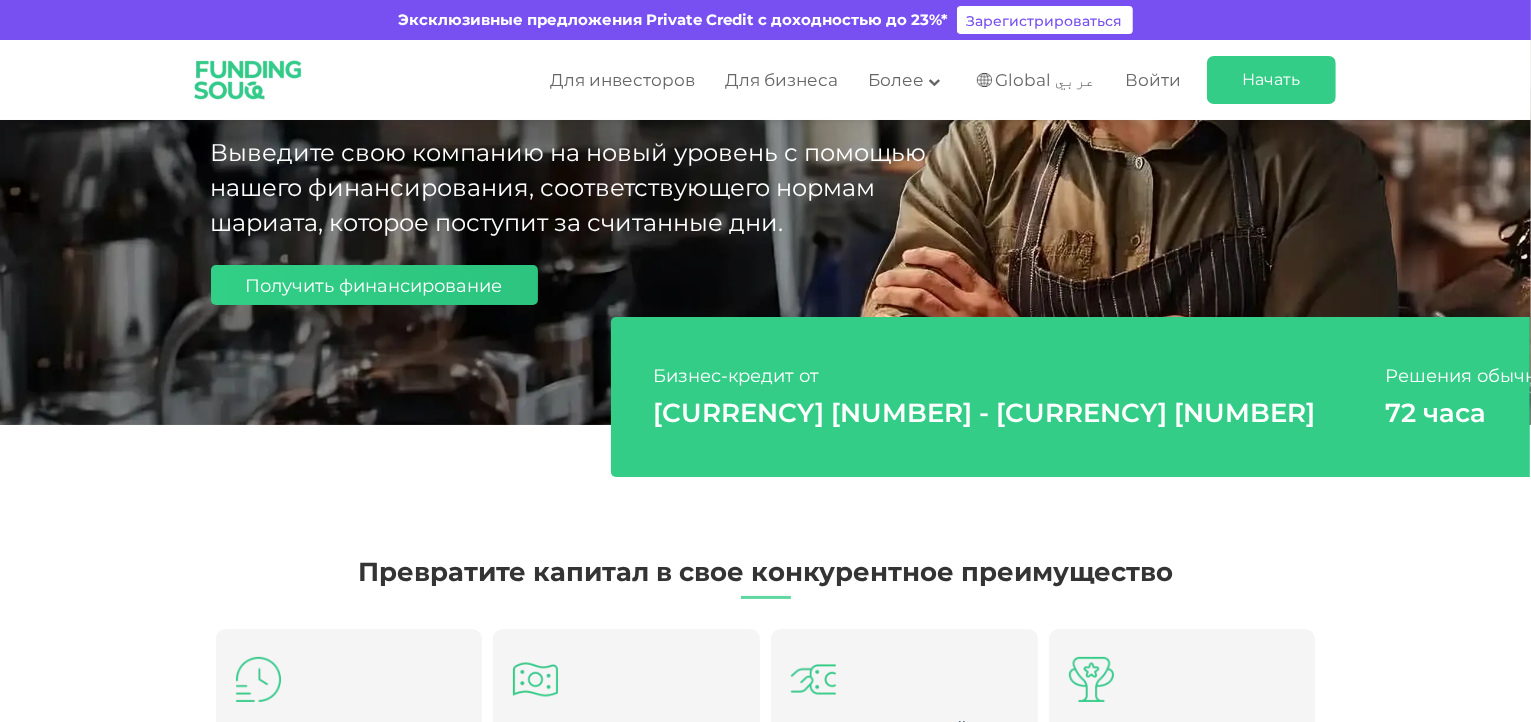 click on "Получить финансирование" at bounding box center [374, 285] 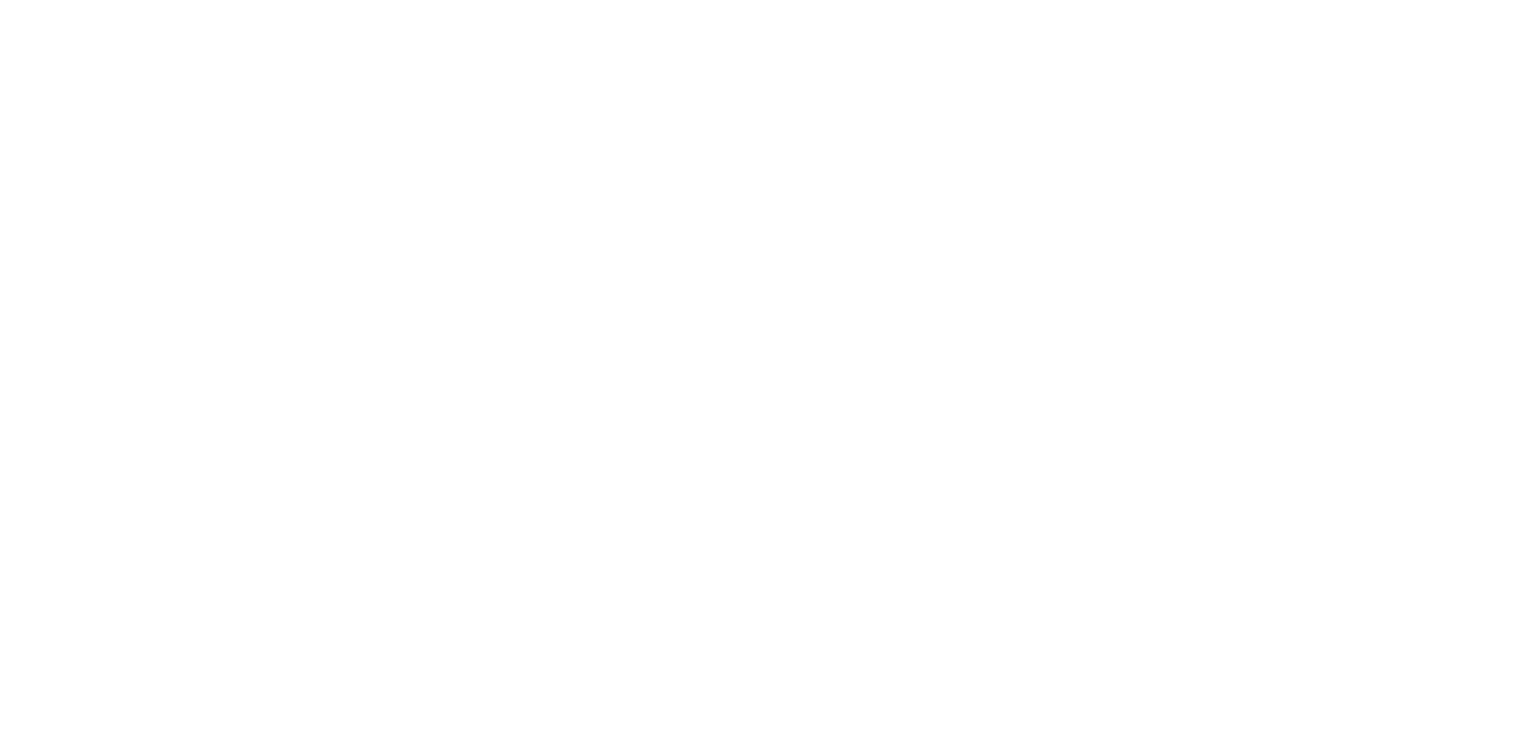 scroll, scrollTop: 0, scrollLeft: 0, axis: both 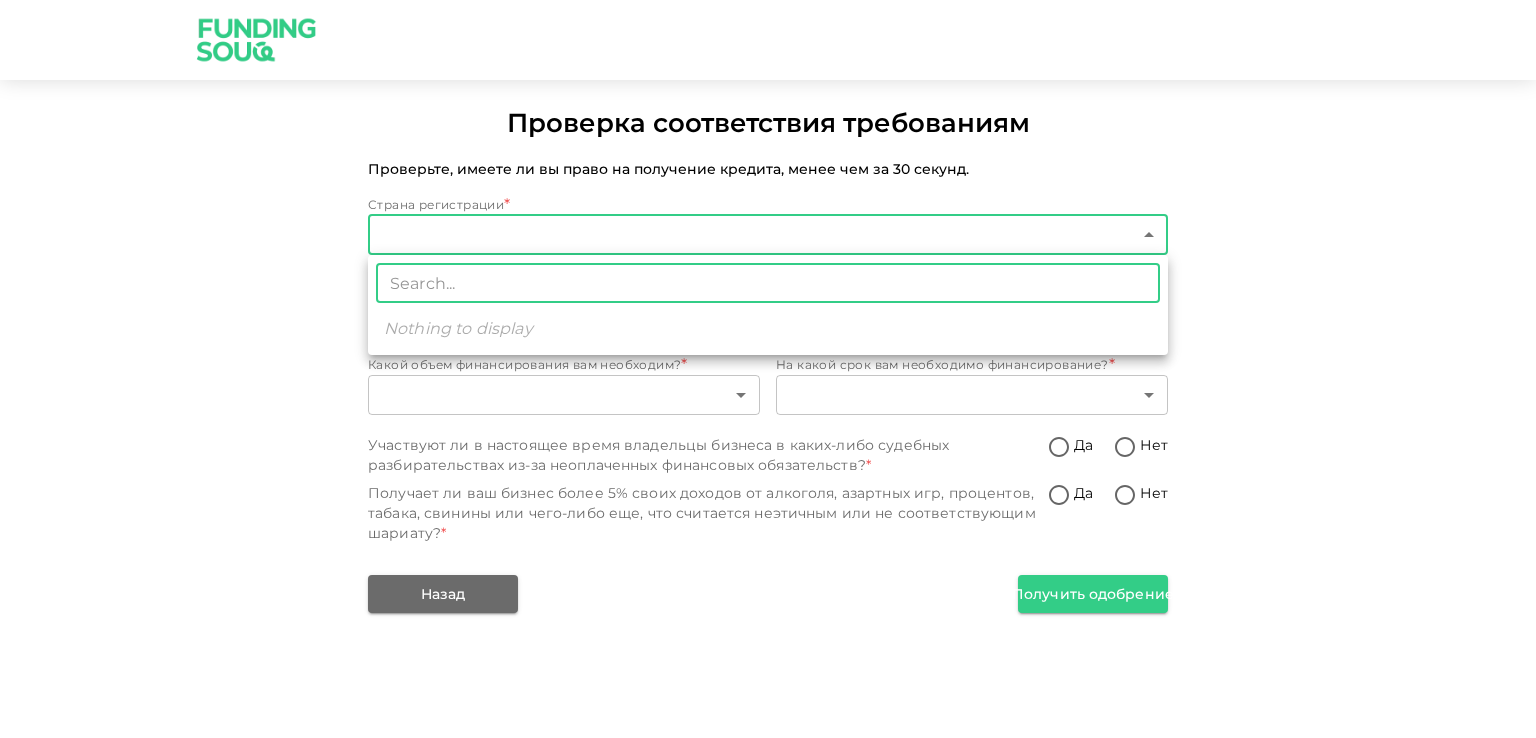 click on "Проверка соответствия требованиям Проверьте, имеете ли вы право на получение кредита, менее чем за 30 секунд.   Страна регистрации * ​ ​   Годы работы * ​ ​   Доход * ​ ​   Какой объем финансирования вам необходим? * ​ ​   На какой срок вам необходимо финансирование? * ​ ​ Участвуют ли в настоящее время владельцы бизнеса в каких-либо судебных разбирательствах из-за неоплаченных финансовых обязательств?  * Да Нет * Да Нет Назад Получить одобрение Исходный текст Оцените этот перевод Ваш отзыв поможет нам улучшить Google Переводчик
​ Nothing to display" at bounding box center (768, 369) 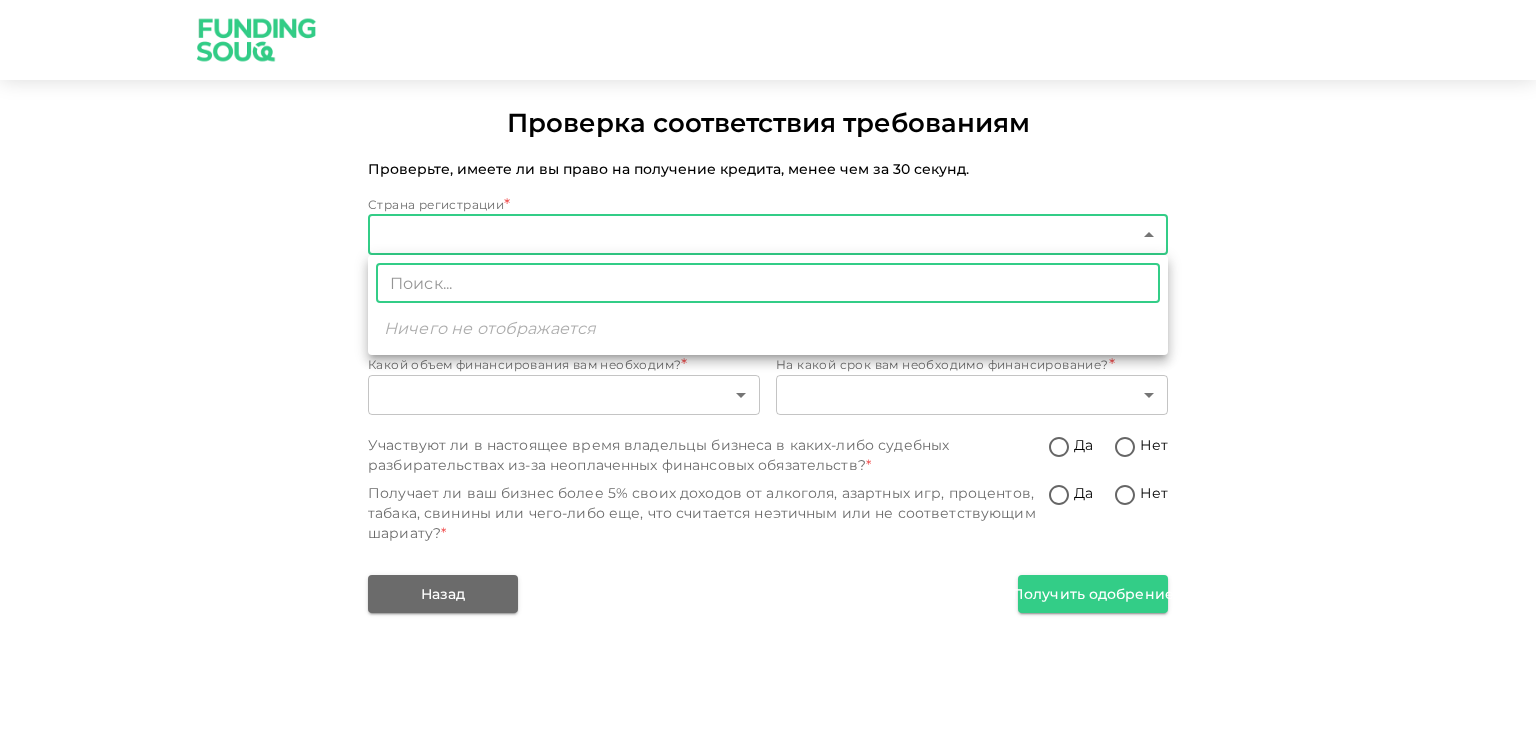 click at bounding box center [768, 369] 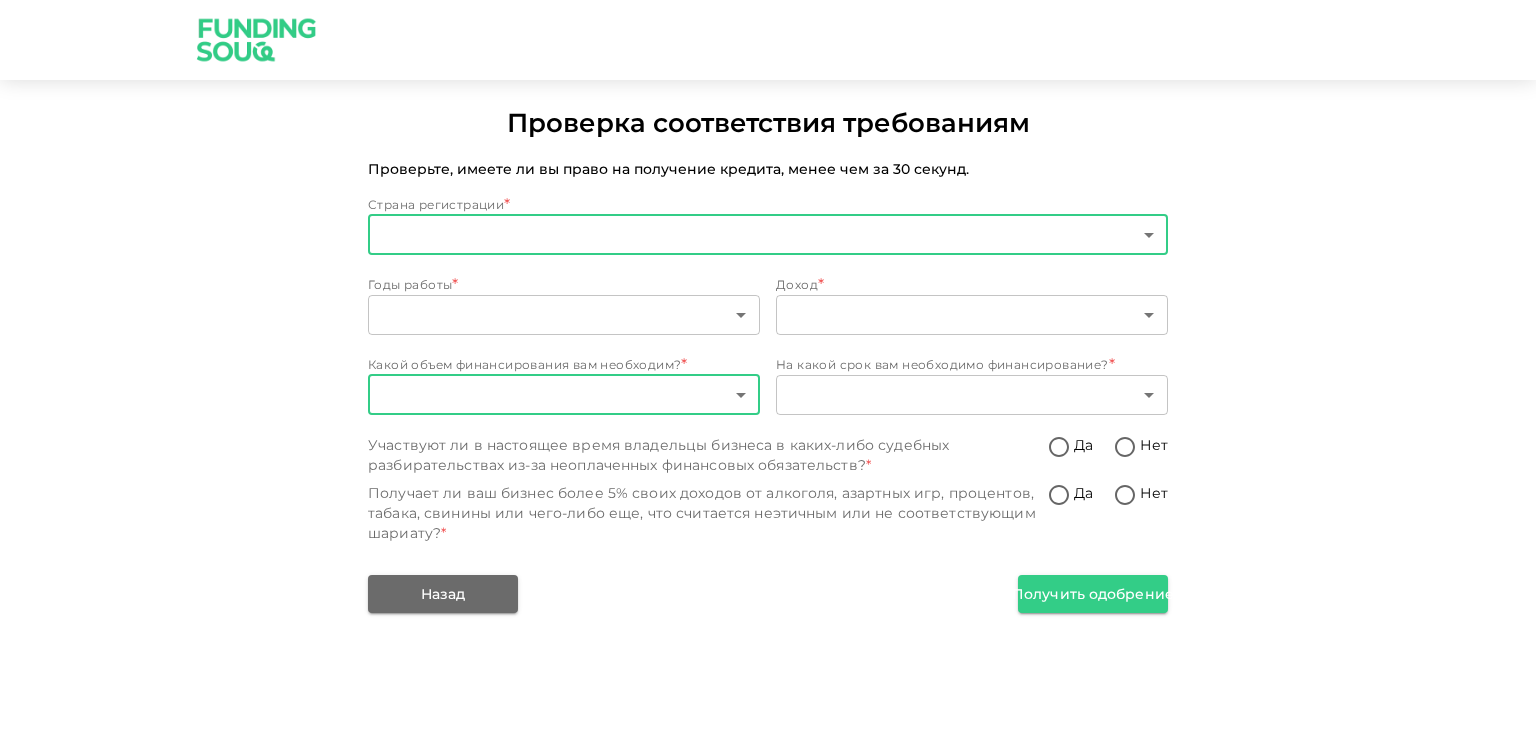 click on "Проверка соответствия требованиям Проверьте, имеете ли вы право на получение кредита, менее чем за 30 секунд.   Страна регистрации * ​ ​   Годы работы * ​ ​   Доход * ​ ​   Какой объем финансирования вам необходим? * ​ ​   На какой срок вам необходимо финансирование? * ​ ​ Участвуют ли в настоящее время владельцы бизнеса в каких-либо судебных разбирательствах из-за неоплаченных финансовых обязательств?  * Да Нет * Да Нет Назад Получить одобрение Исходный текст Оцените этот перевод Ваш отзыв поможет нам улучшить Google Переводчик" at bounding box center [768, 369] 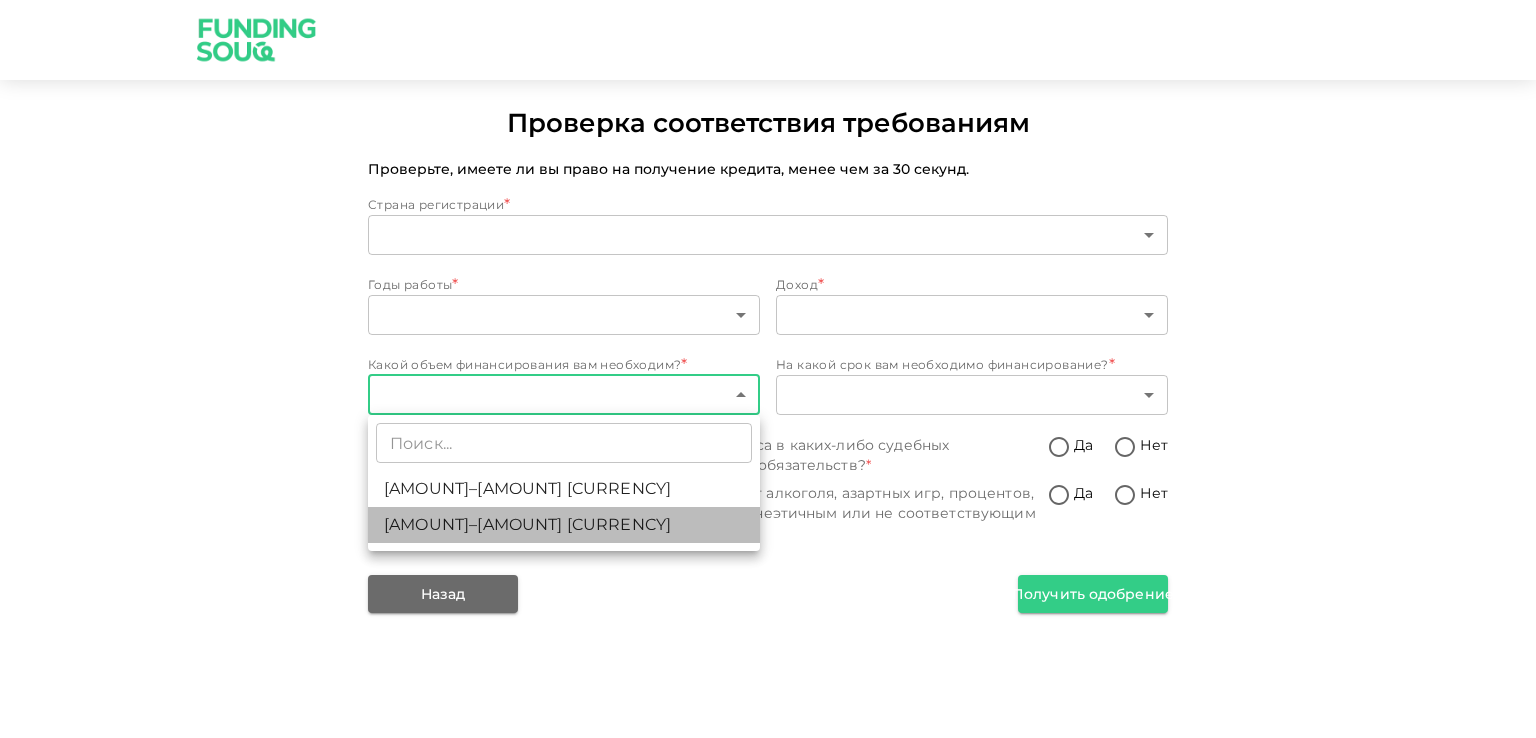 click on "500 000–1 000 000 дирхамов ОАЭ" at bounding box center (564, 525) 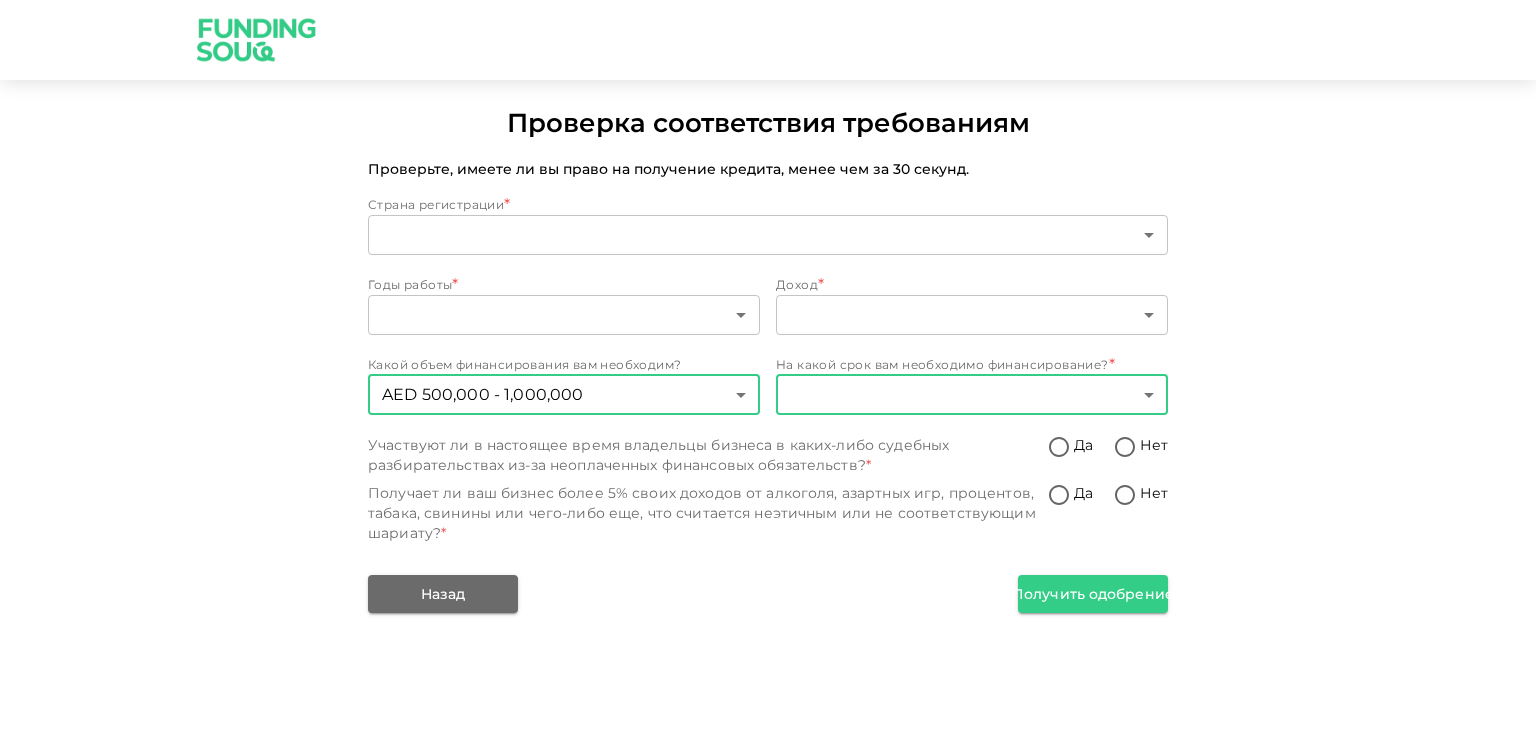 click on "Проверка соответствия требованиям Проверьте, имеете ли вы право на получение кредита, менее чем за 30 секунд.   Страна регистрации * ​ ​   Годы работы * ​ ​   Доход * ​ ​   Какой объем финансирования вам необходим? AED 500,000 - 1,000,000 2 ​   На какой срок вам необходимо финансирование? * ​ ​ Участвуют ли в настоящее время владельцы бизнеса в каких-либо судебных разбирательствах из-за неоплаченных финансовых обязательств?  * Да Нет * Да Нет Назад Получить одобрение Исходный текст Оцените этот перевод Ваш отзыв поможет нам улучшить Google Переводчик" at bounding box center [768, 369] 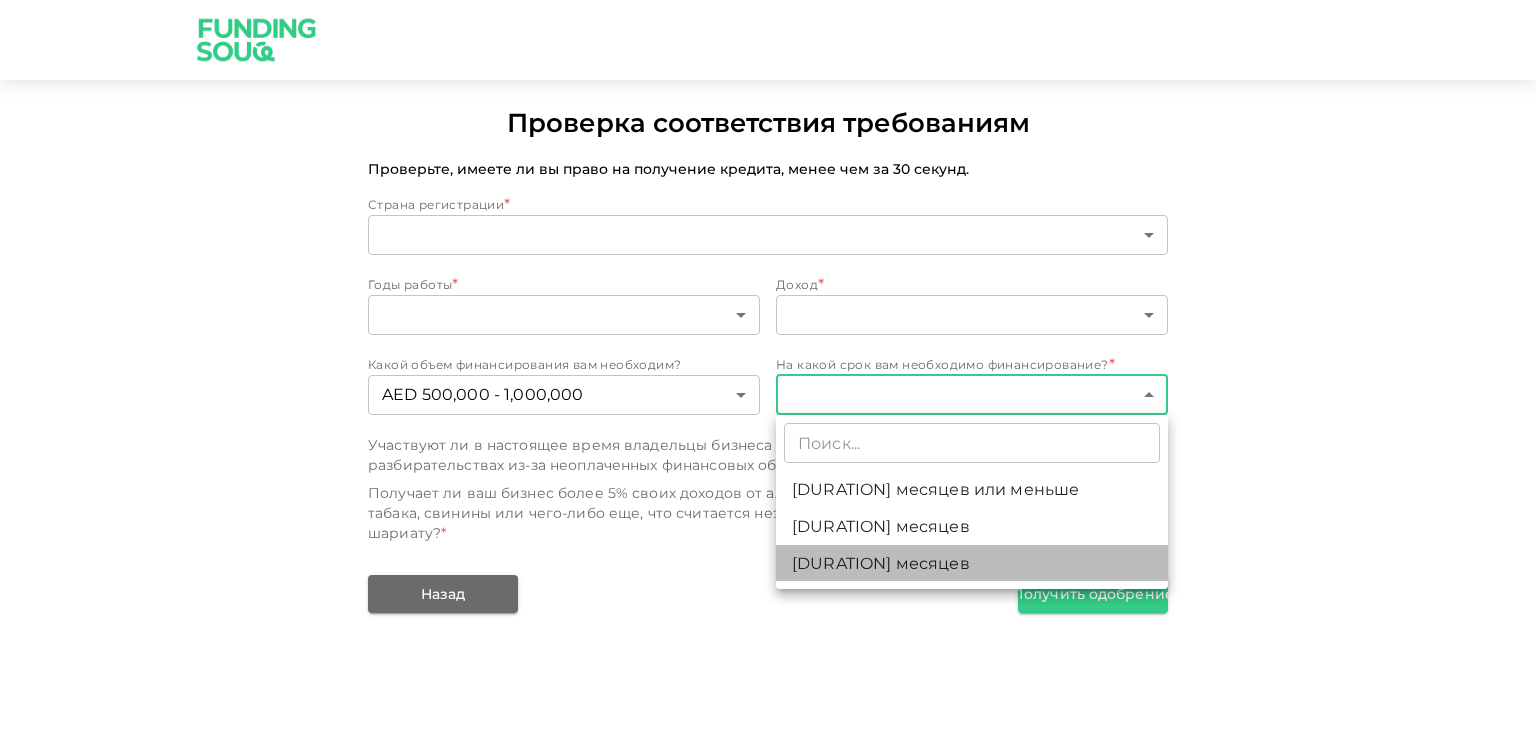 click on "18-24 месяцев" at bounding box center (881, 562) 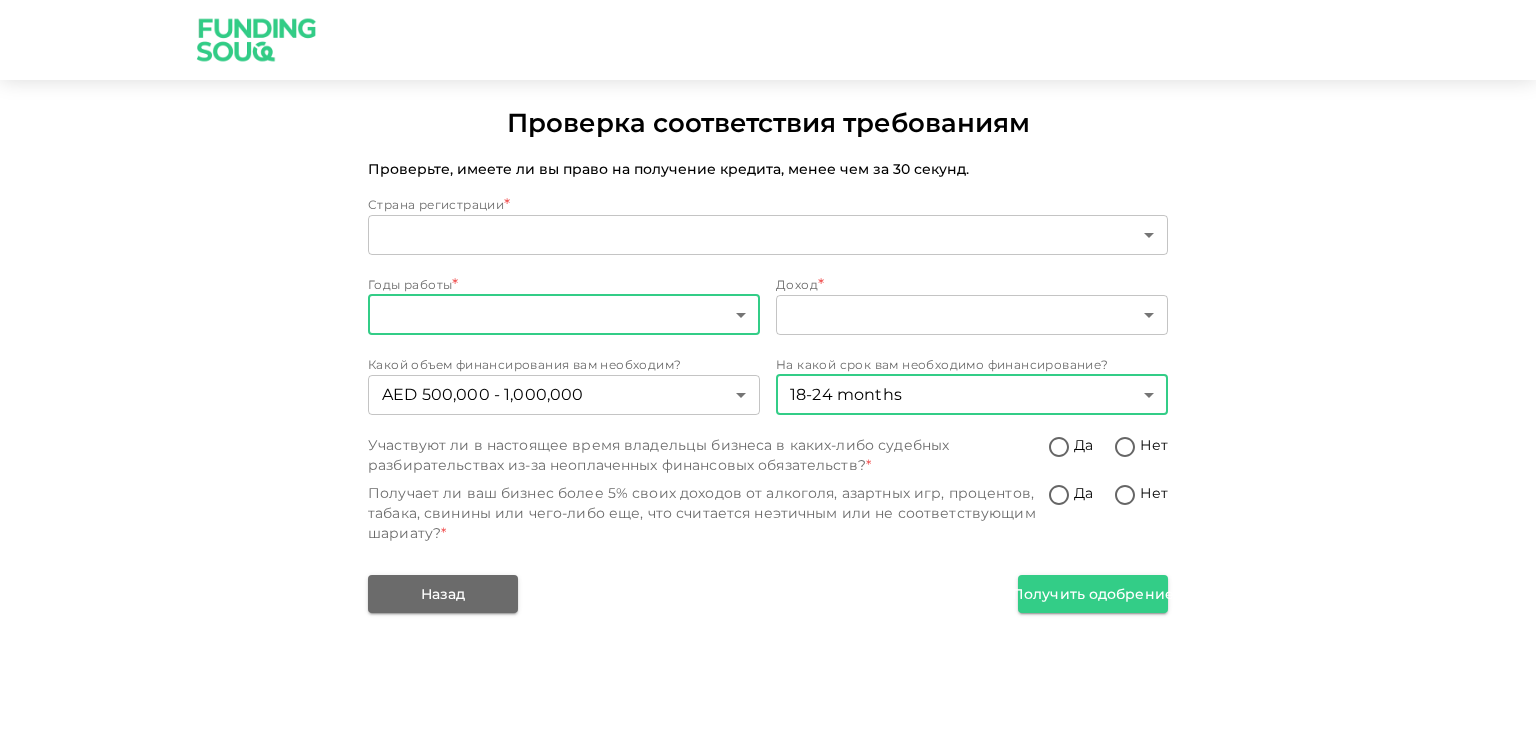 click on "Проверка соответствия требованиям Проверьте, имеете ли вы право на получение кредита, менее чем за 30 секунд.   Страна регистрации * ​ ​   Годы работы * ​ ​   Доход * ​ ​   Какой объем финансирования вам необходим? AED 500,000 - 1,000,000 2 ​   На какой срок вам необходимо финансирование? 18-24 months 3 ​ Участвуют ли в настоящее время владельцы бизнеса в каких-либо судебных разбирательствах из-за неоплаченных финансовых обязательств?  * Да Нет * Да Нет Назад Получить одобрение Исходный текст Оцените этот перевод Ваш отзыв поможет нам улучшить Google Переводчик" at bounding box center [768, 369] 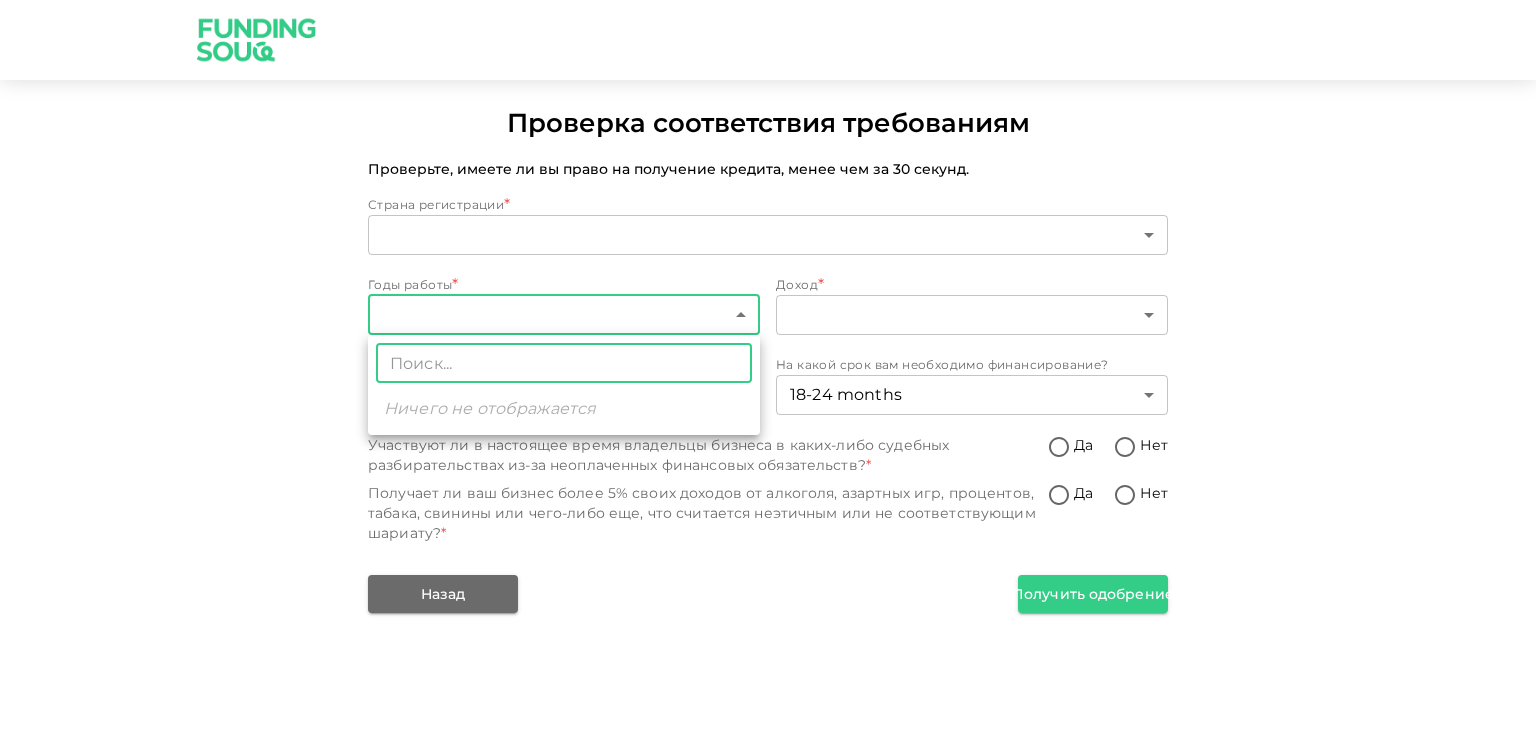 click at bounding box center [768, 369] 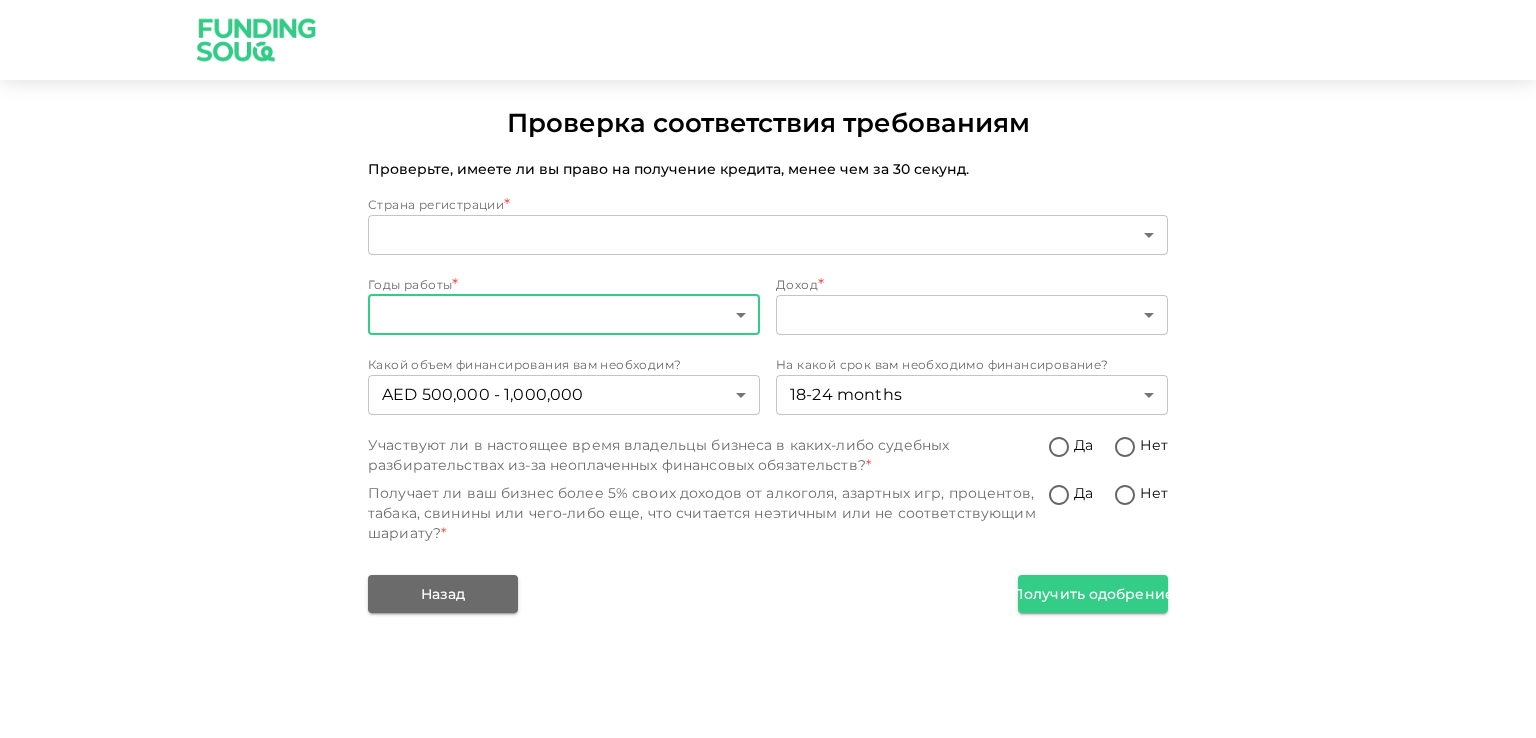 click on "Проверка соответствия требованиям Проверьте, имеете ли вы право на получение кредита, менее чем за 30 секунд.   Страна регистрации * ​ ​   Годы работы * ​ ​   Доход * ​ ​   Какой объем финансирования вам необходим? AED 500,000 - 1,000,000 2 ​   На какой срок вам необходимо финансирование? 18-24 months 3 ​ Участвуют ли в настоящее время владельцы бизнеса в каких-либо судебных разбирательствах из-за неоплаченных финансовых обязательств?  * Да Нет * Да Нет Назад Получить одобрение Исходный текст Оцените этот перевод Ваш отзыв поможет нам улучшить Google Переводчик" at bounding box center [768, 369] 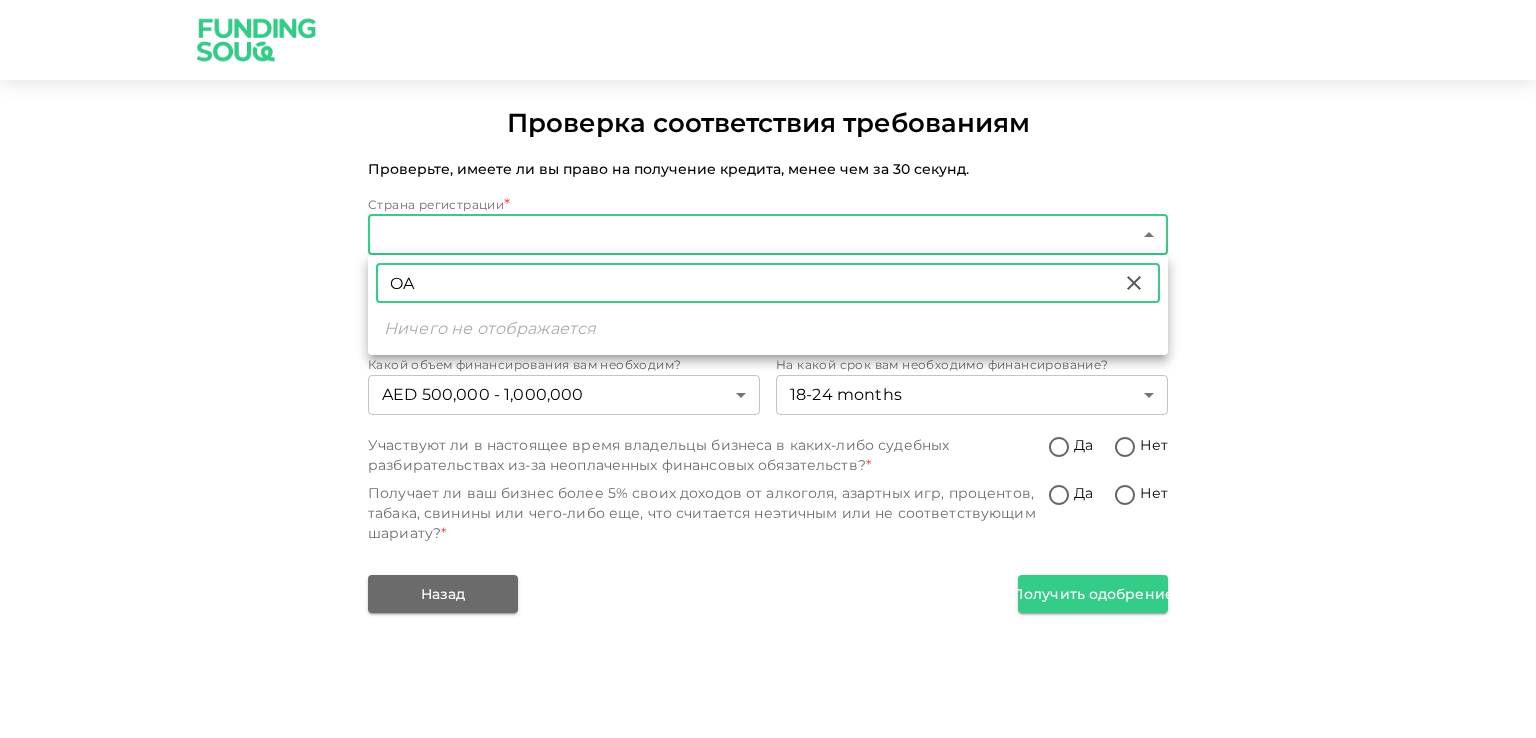 type on "O" 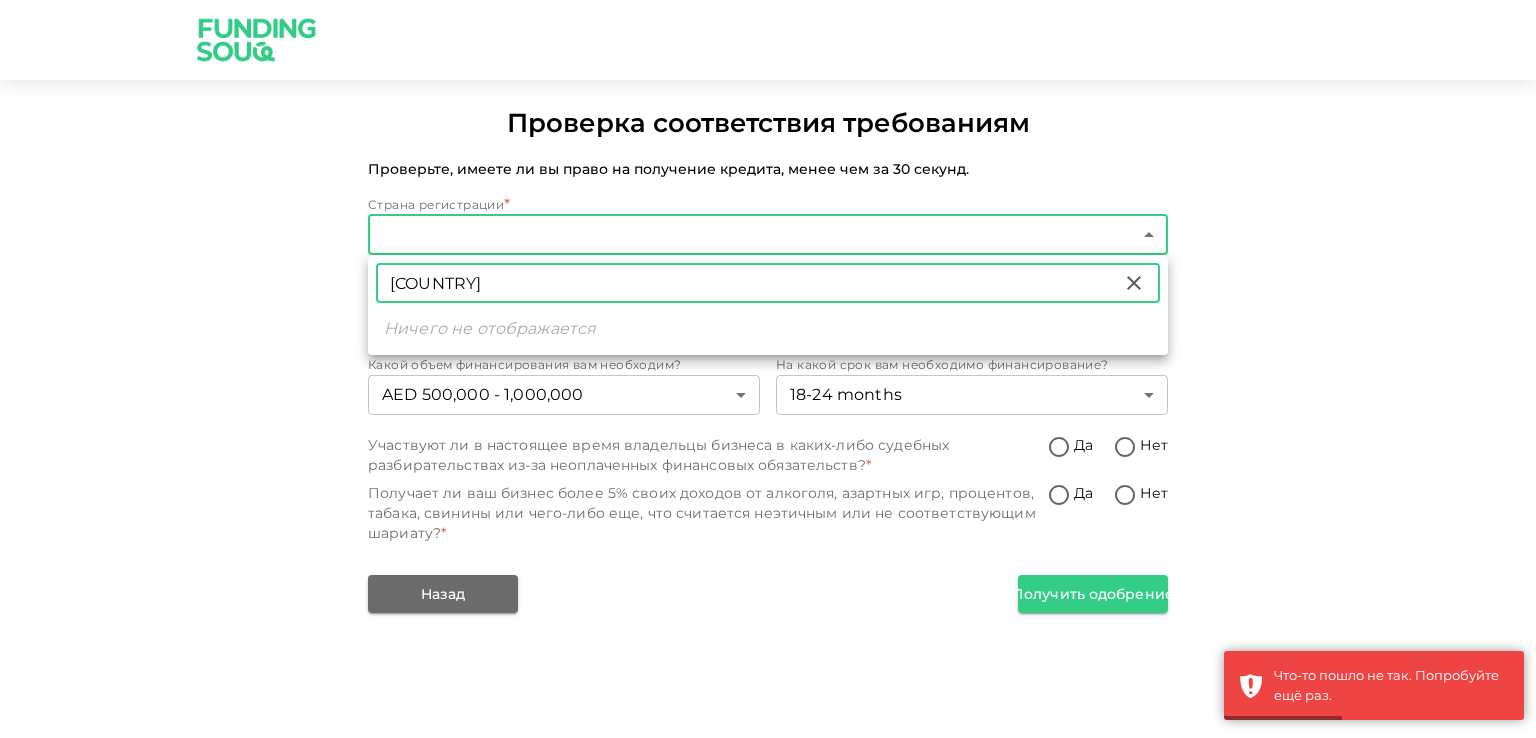 type on "UAE" 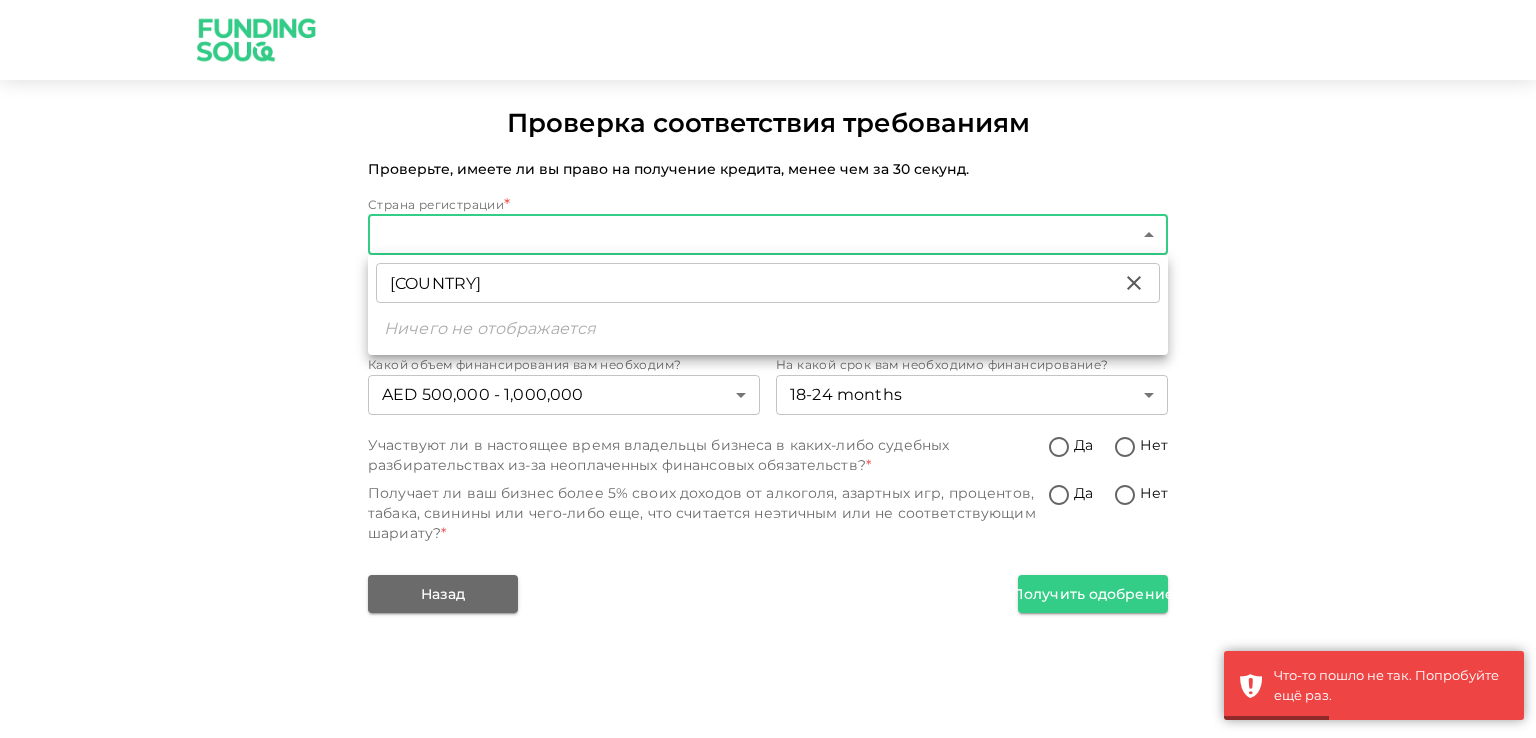 click at bounding box center (768, 369) 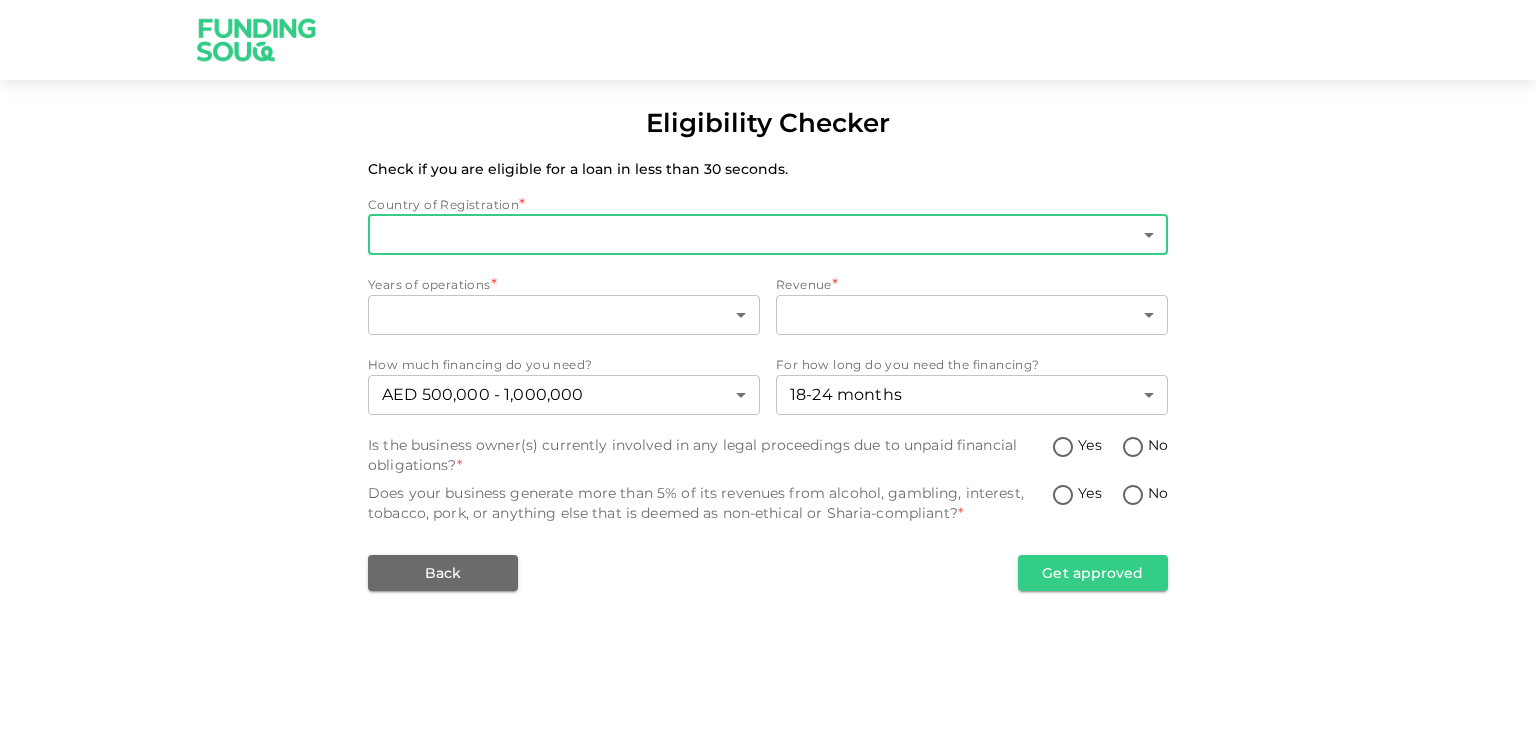 click on "Eligibility Checker Check if you are eligible for a loan in less than 30 seconds.   Country of Registration * ​ ​   Years of operations * ​ ​   Revenue * ​ ​   How much financing do you need? AED 500,000 - 1,000,000 2 ​   For how long do you need the financing? 18-24 months 3 ​ Is the business owner(s) currently involved in any legal proceedings due to unpaid financial obligations? * Yes No Does your business generate more than 5% of its revenues from alcohol, gambling, interest, tobacco, pork, or anything else that is deemed as non-ethical or Sharia-compliant? * Yes No Back Get approved Исходный текст Оцените этот перевод Ваш отзыв поможет нам улучшить Google Переводчик" at bounding box center (768, 369) 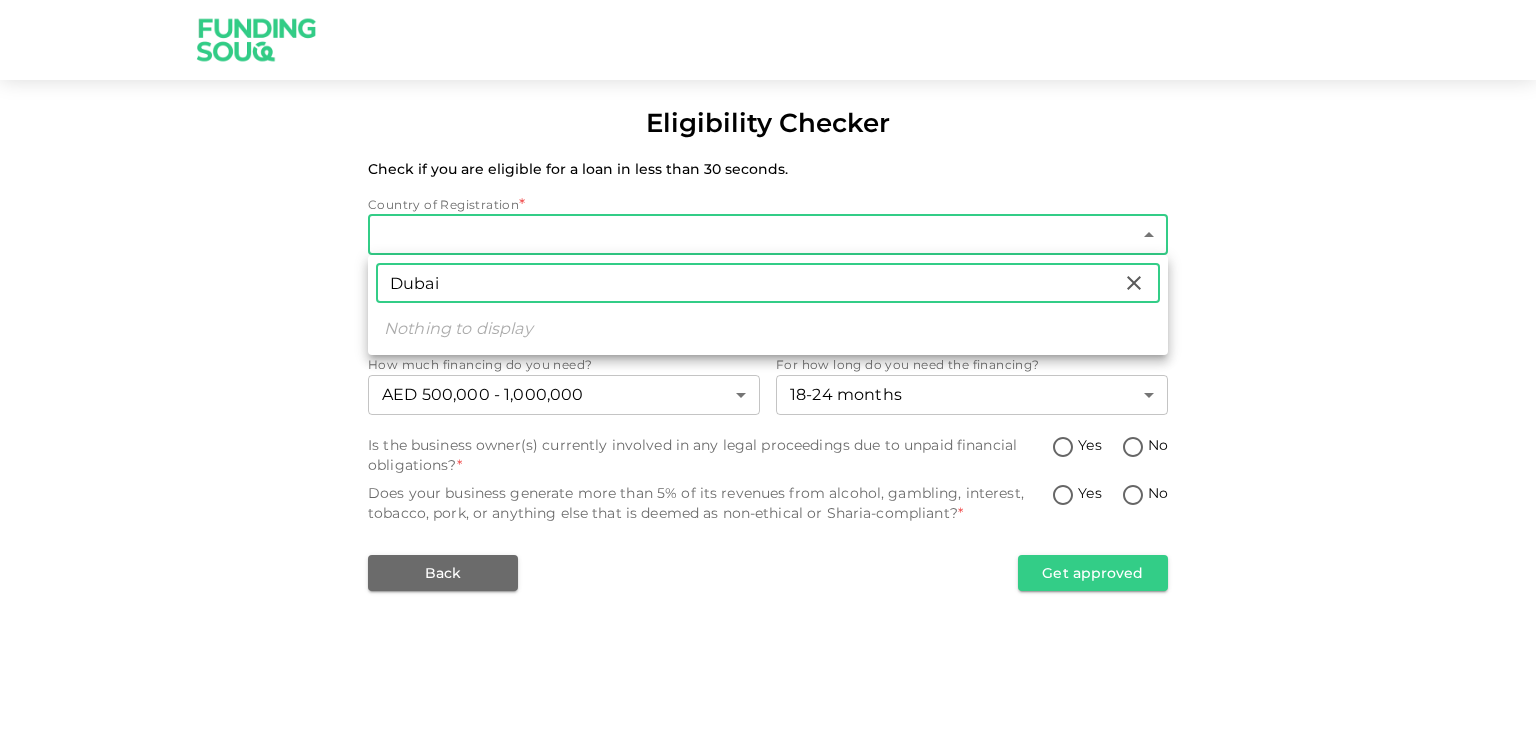 drag, startPoint x: 486, startPoint y: 284, endPoint x: 372, endPoint y: 284, distance: 114 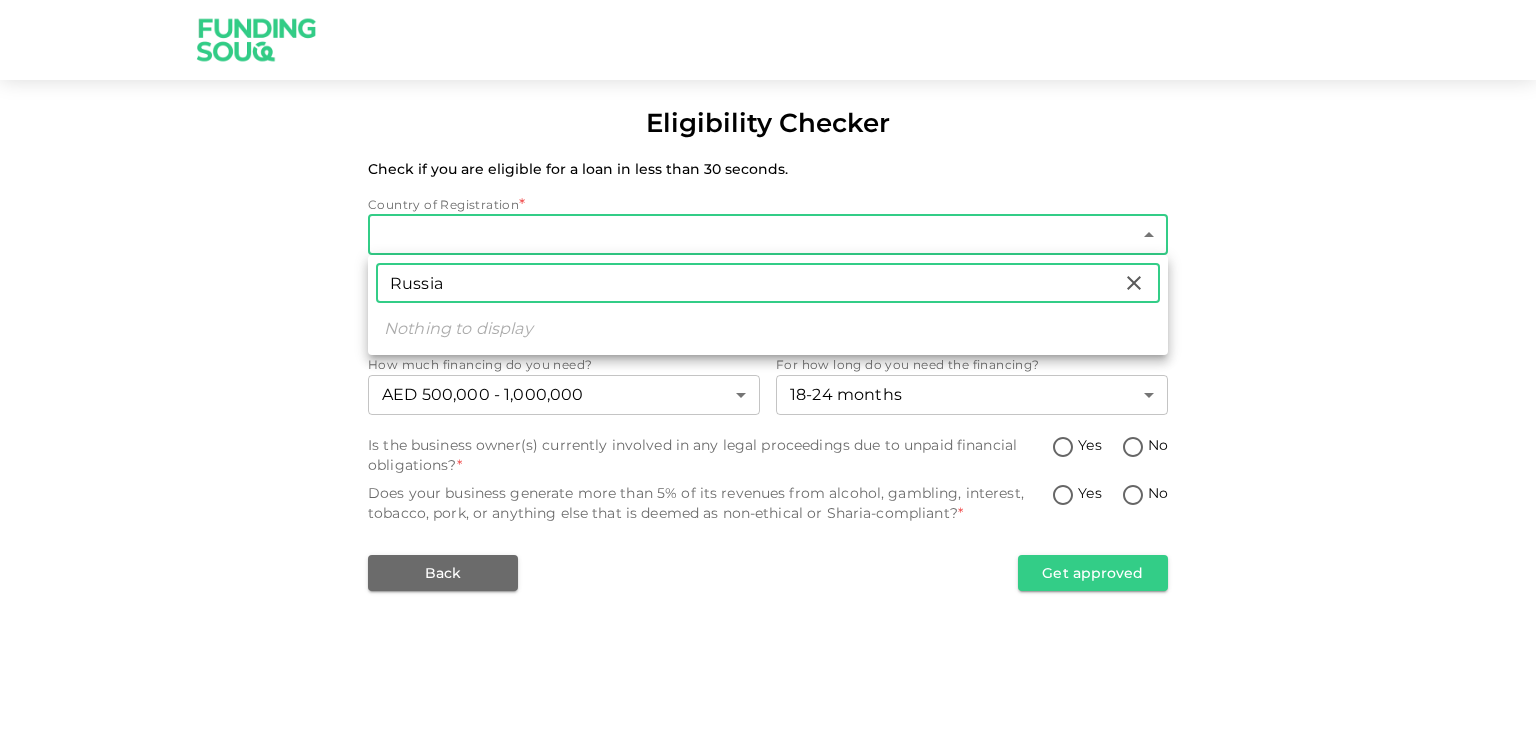 type on "Russia" 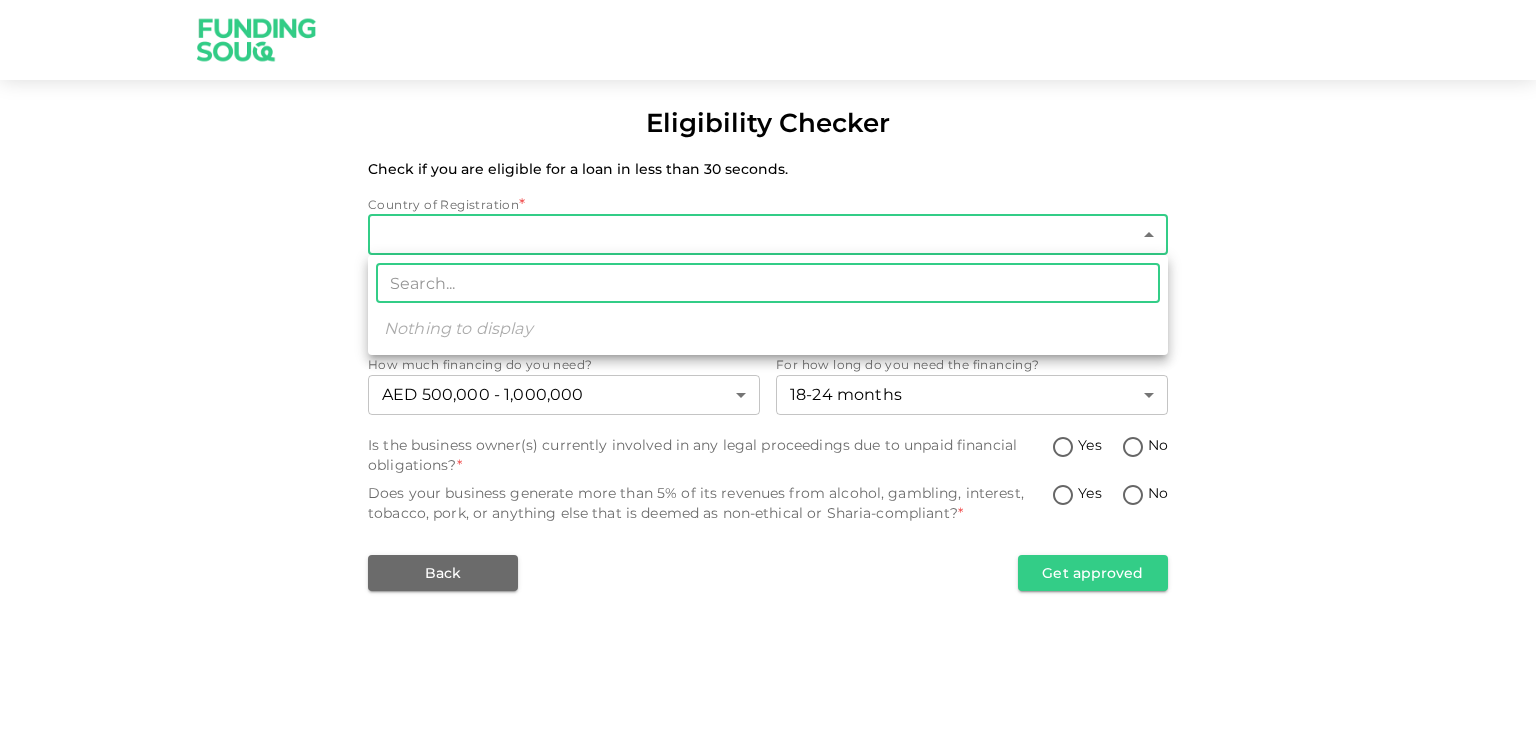 type 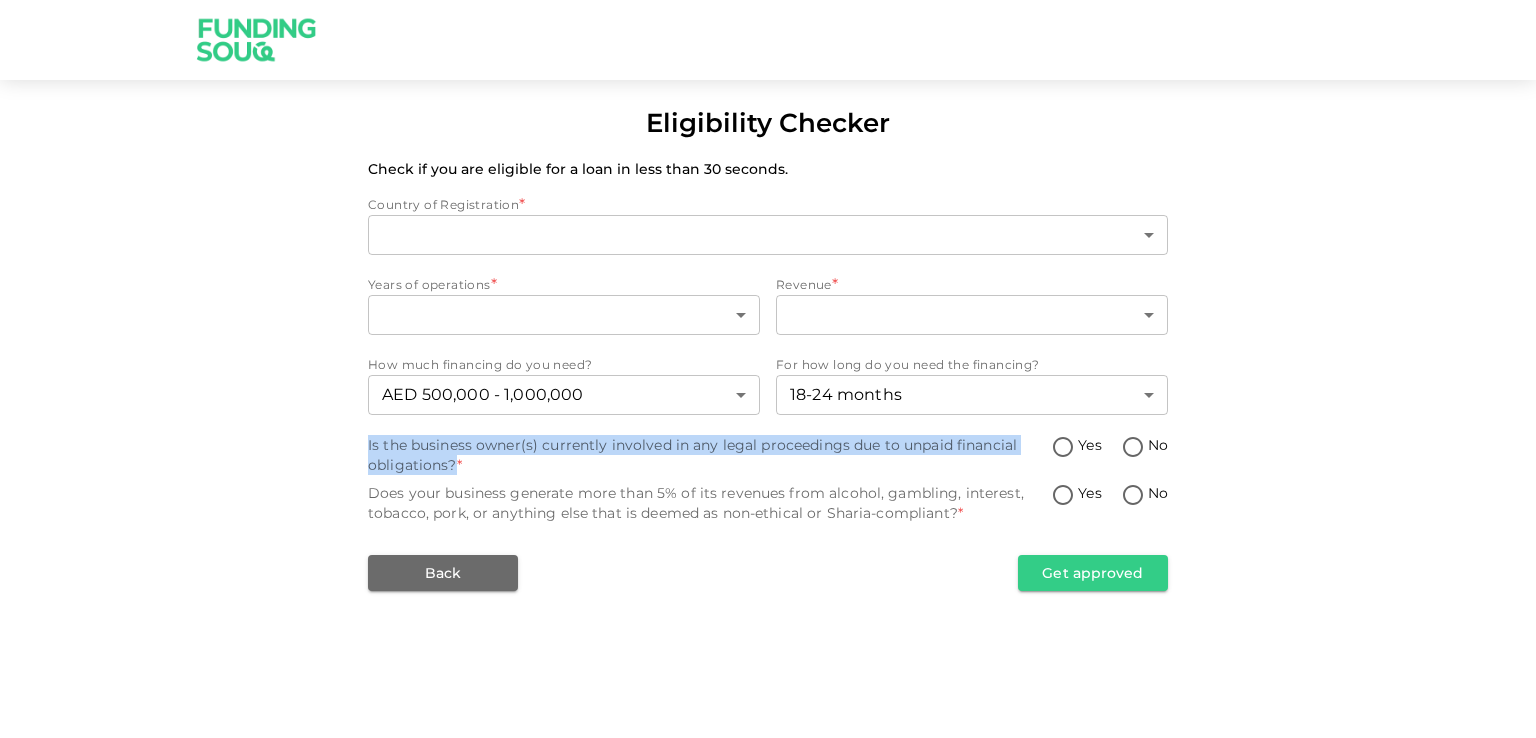 drag, startPoint x: 366, startPoint y: 442, endPoint x: 452, endPoint y: 465, distance: 89.02247 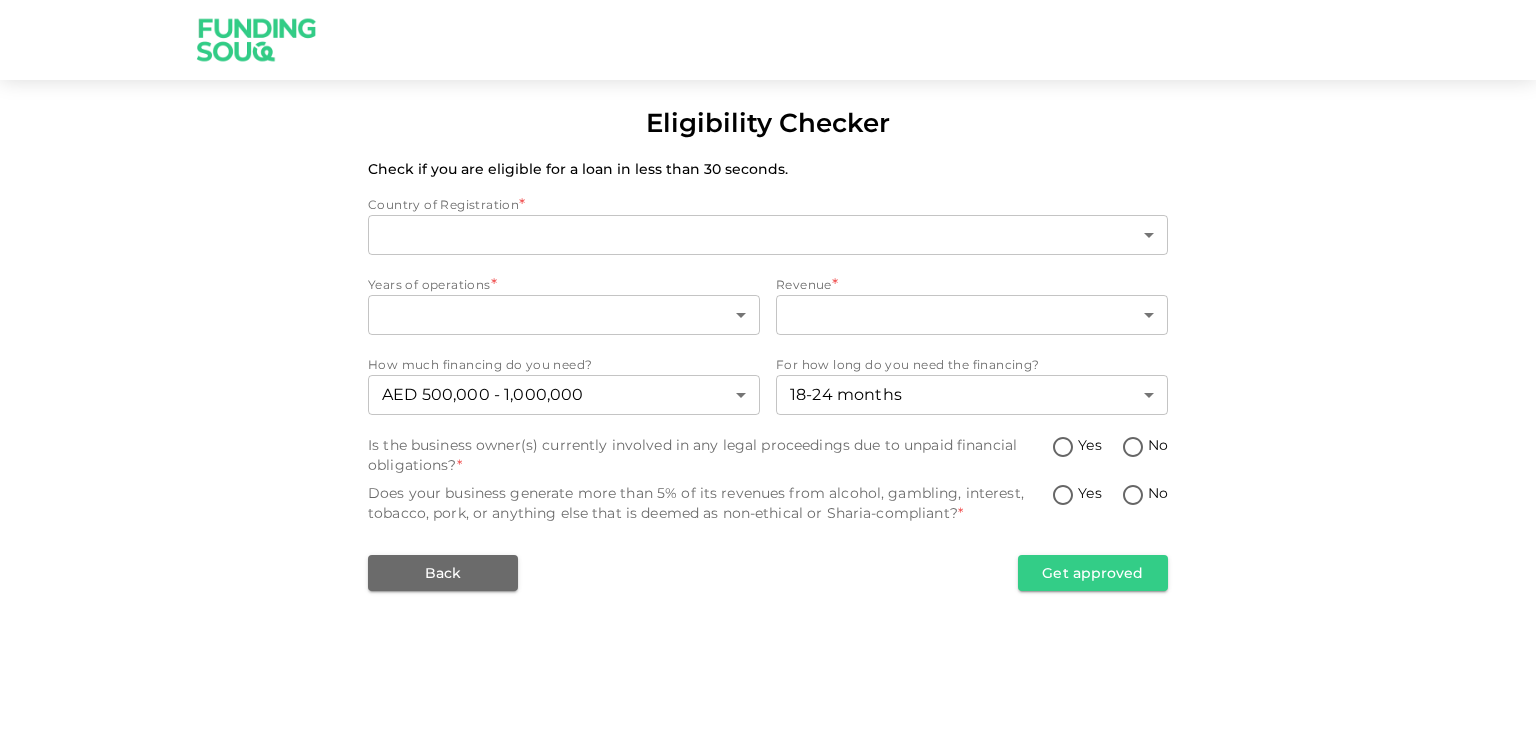 click on "No" at bounding box center [1133, 448] 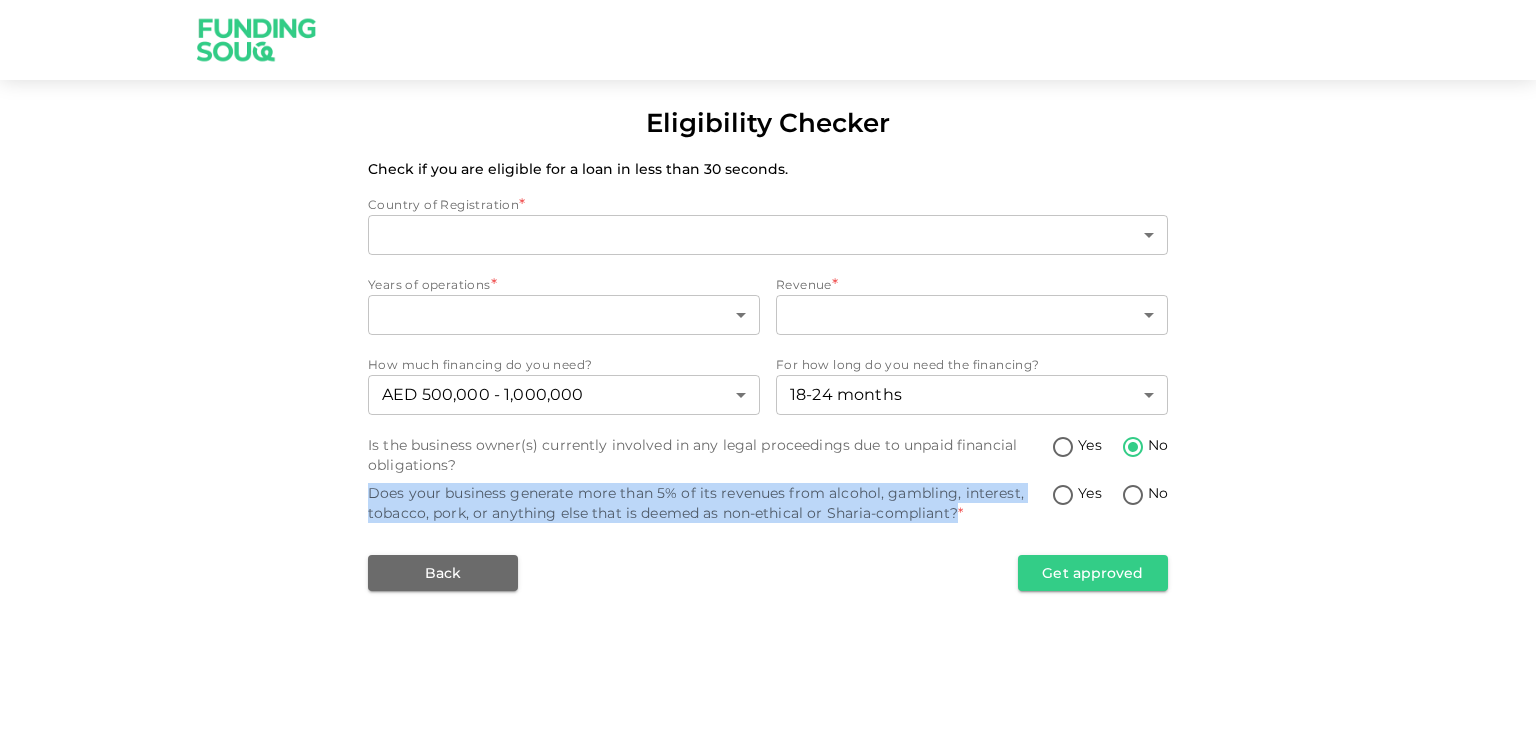 drag, startPoint x: 368, startPoint y: 491, endPoint x: 956, endPoint y: 537, distance: 589.7966 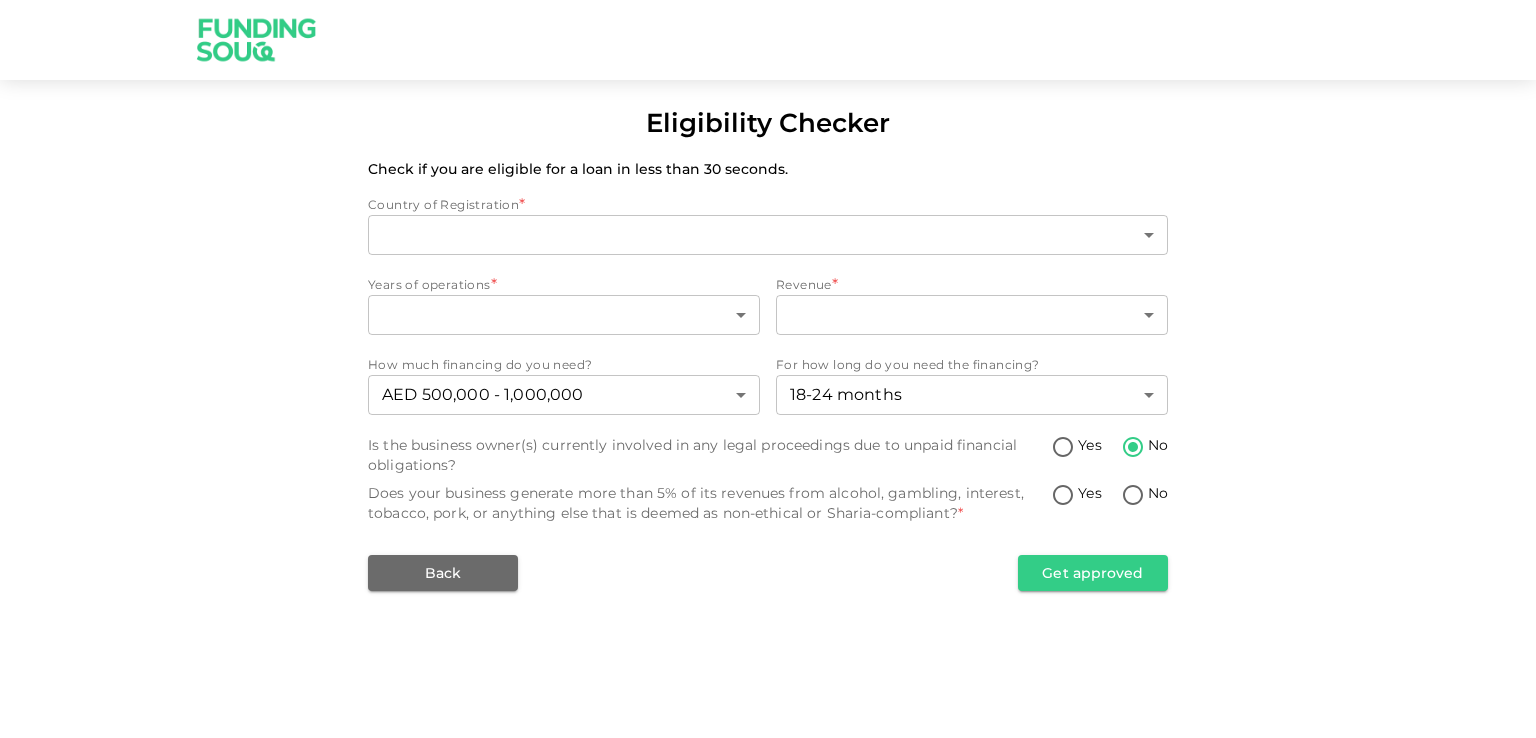 drag, startPoint x: 875, startPoint y: 637, endPoint x: 864, endPoint y: 621, distance: 19.416489 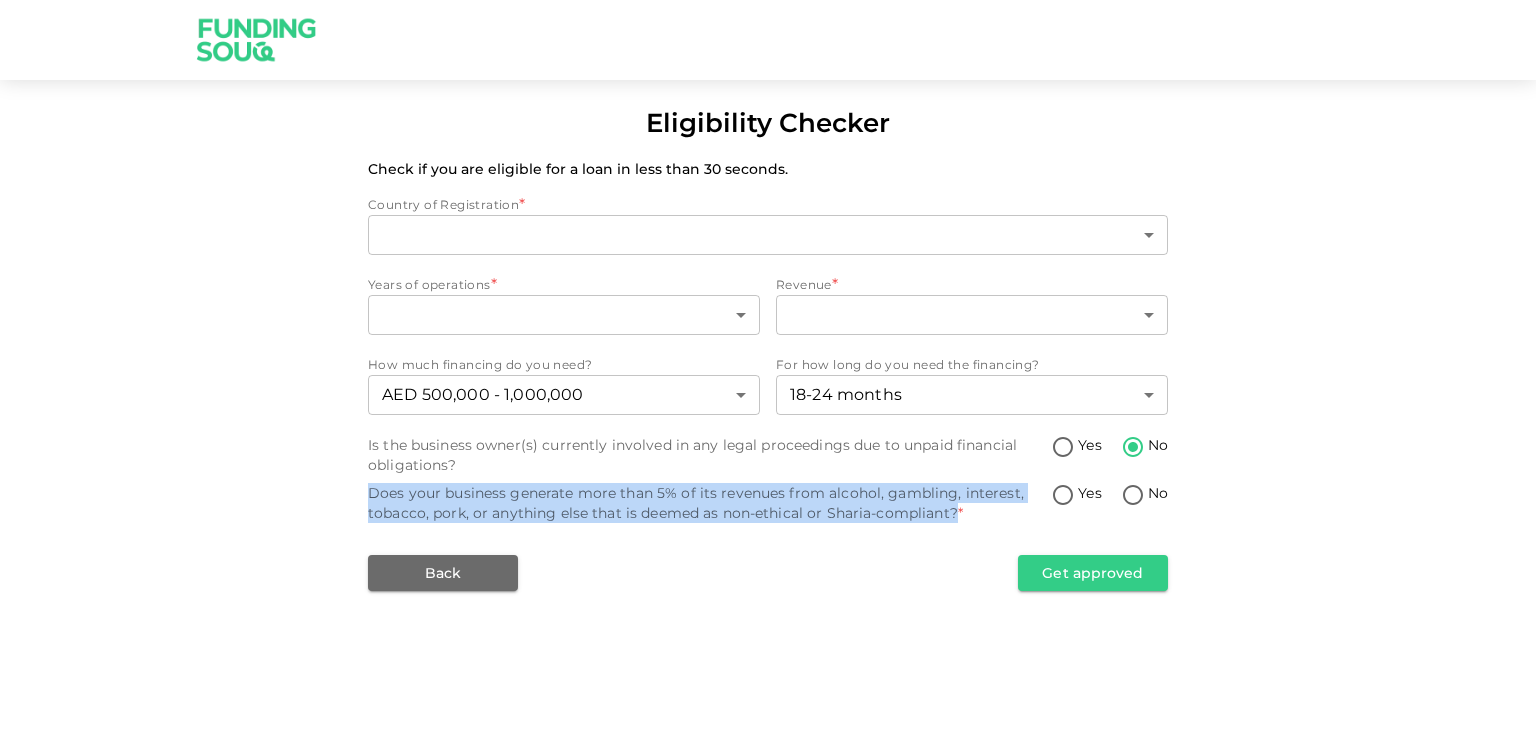 drag, startPoint x: 368, startPoint y: 492, endPoint x: 954, endPoint y: 529, distance: 587.16693 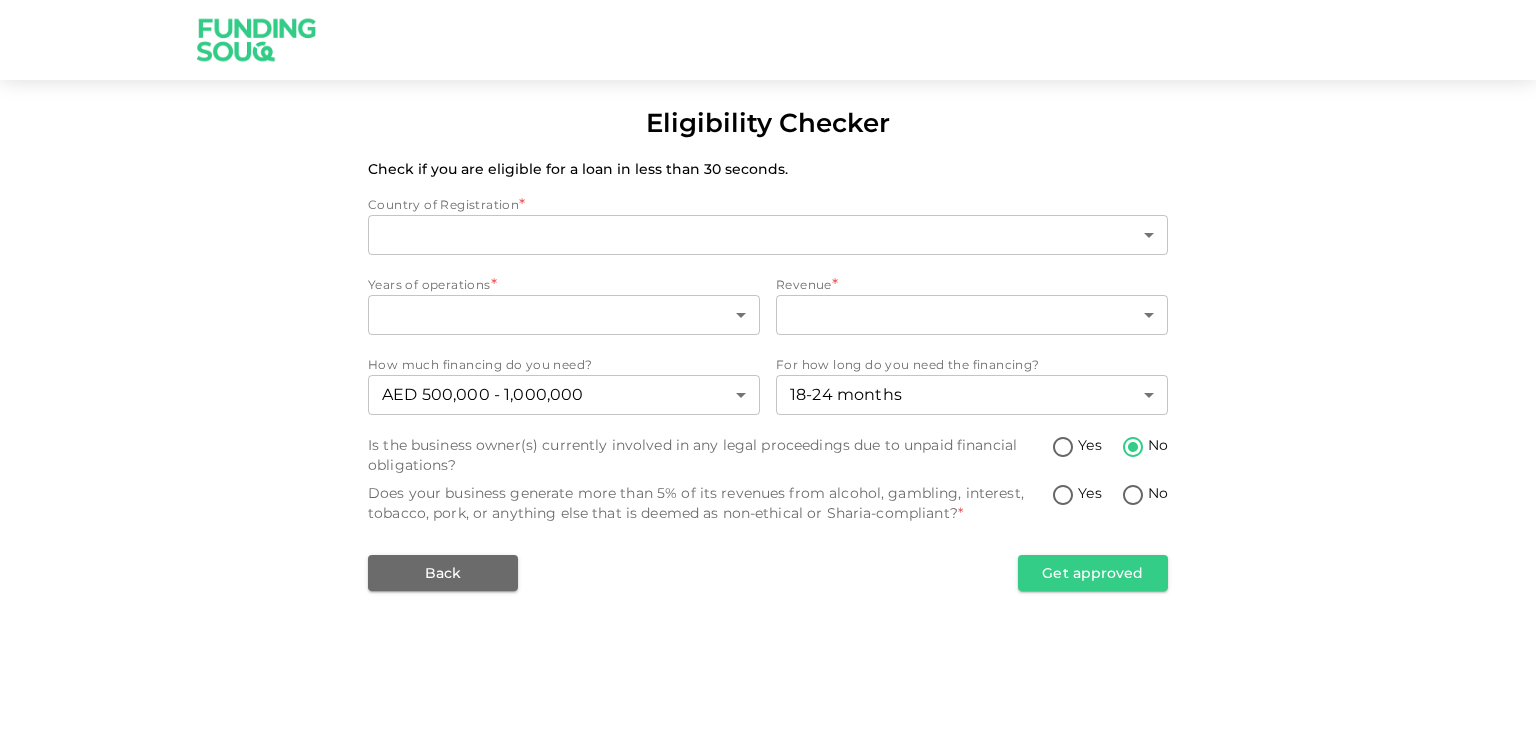 click on "Eligibility Checker Check if you are eligible for a loan in less than 30 seconds.   Country of Registration * ​ ​   Years of operations * ​ ​   Revenue * ​ ​   How much financing do you need? AED 500,000 - 1,000,000 2 ​   For how long do you need the financing? 18-24 months 3 ​ Is the business owner(s) currently involved in any legal proceedings due to unpaid financial obligations? Yes No Does your business generate more than 5% of its revenues from alcohol, gambling, interest, tobacco, pork, or anything else that is deemed as non-ethical or Sharia-compliant? * Yes No Back Get approved" at bounding box center (768, 369) 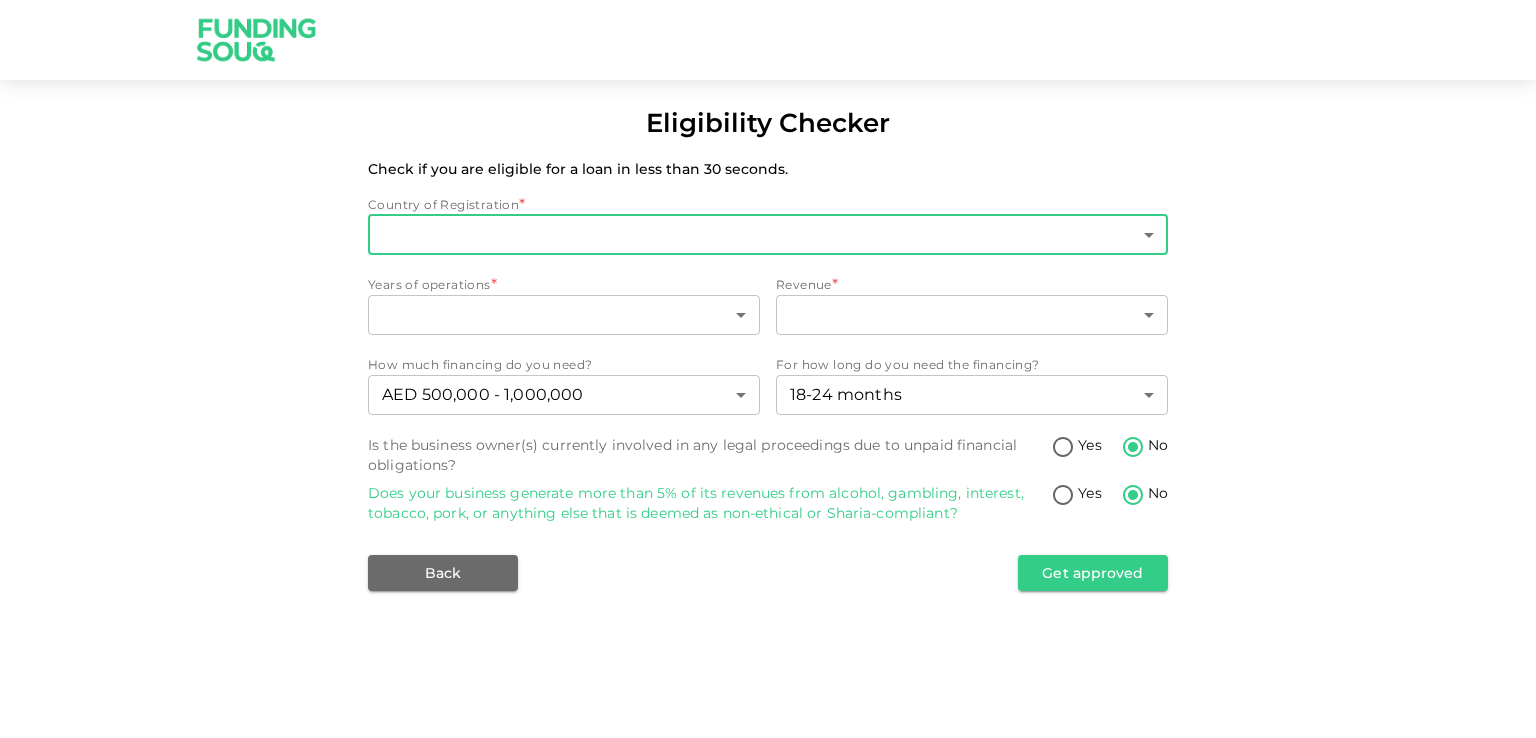 click on "Eligibility Checker Check if you are eligible for a loan in less than 30 seconds.   Country of Registration * ​ ​   Years of operations * ​ ​   Revenue * ​ ​   How much financing do you need? AED 500,000 - 1,000,000 2 ​   For how long do you need the financing? 18-24 months 3 ​ Is the business owner(s) currently involved in any legal proceedings due to unpaid financial obligations? Yes No Does your business generate more than 5% of its revenues from alcohol, gambling, interest, tobacco, pork, or anything else that is deemed as non-ethical or Sharia-compliant? Yes No Back Get approved Исходный текст Оцените этот перевод Ваш отзыв поможет нам улучшить Google Переводчик" at bounding box center [768, 369] 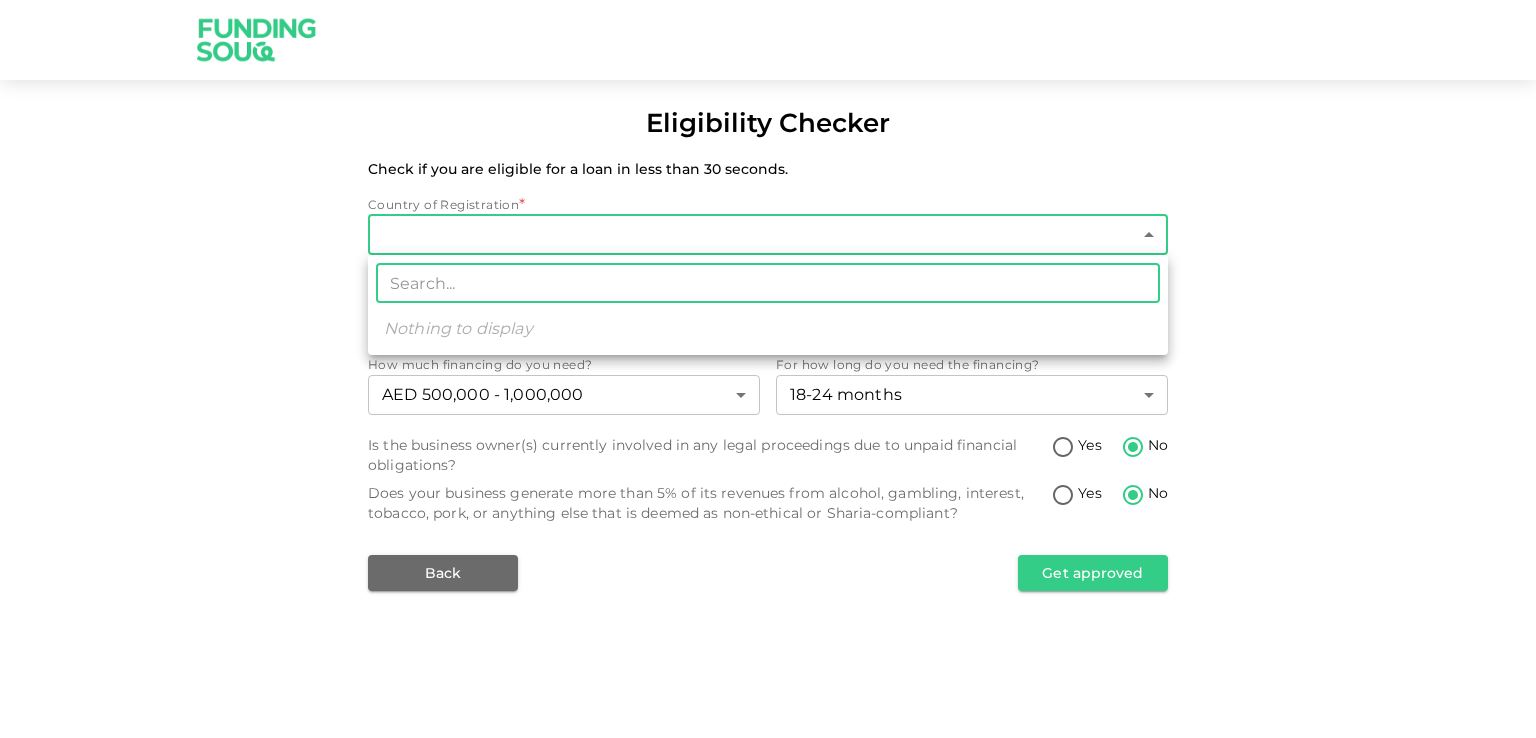click at bounding box center (768, 369) 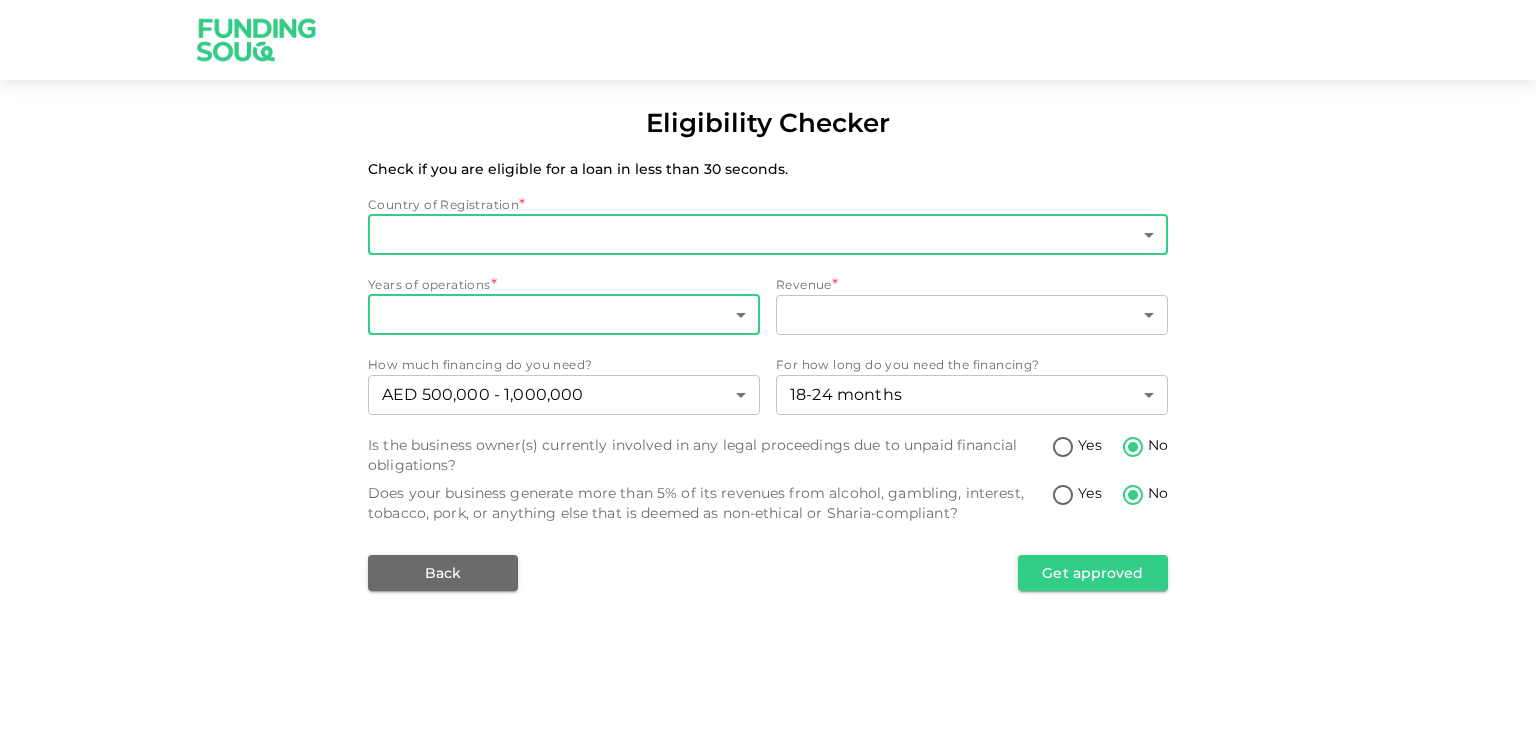 click on "Eligibility Checker Check if you are eligible for a loan in less than 30 seconds.   Country of Registration * ​ ​   Years of operations * ​ ​   Revenue * ​ ​   How much financing do you need? AED 500,000 - 1,000,000 2 ​   For how long do you need the financing? 18-24 months 3 ​ Is the business owner(s) currently involved in any legal proceedings due to unpaid financial obligations? Yes No Does your business generate more than 5% of its revenues from alcohol, gambling, interest, tobacco, pork, or anything else that is deemed as non-ethical or Sharia-compliant? Yes No Back Get approved Исходный текст Оцените этот перевод Ваш отзыв поможет нам улучшить Google Переводчик" at bounding box center (768, 369) 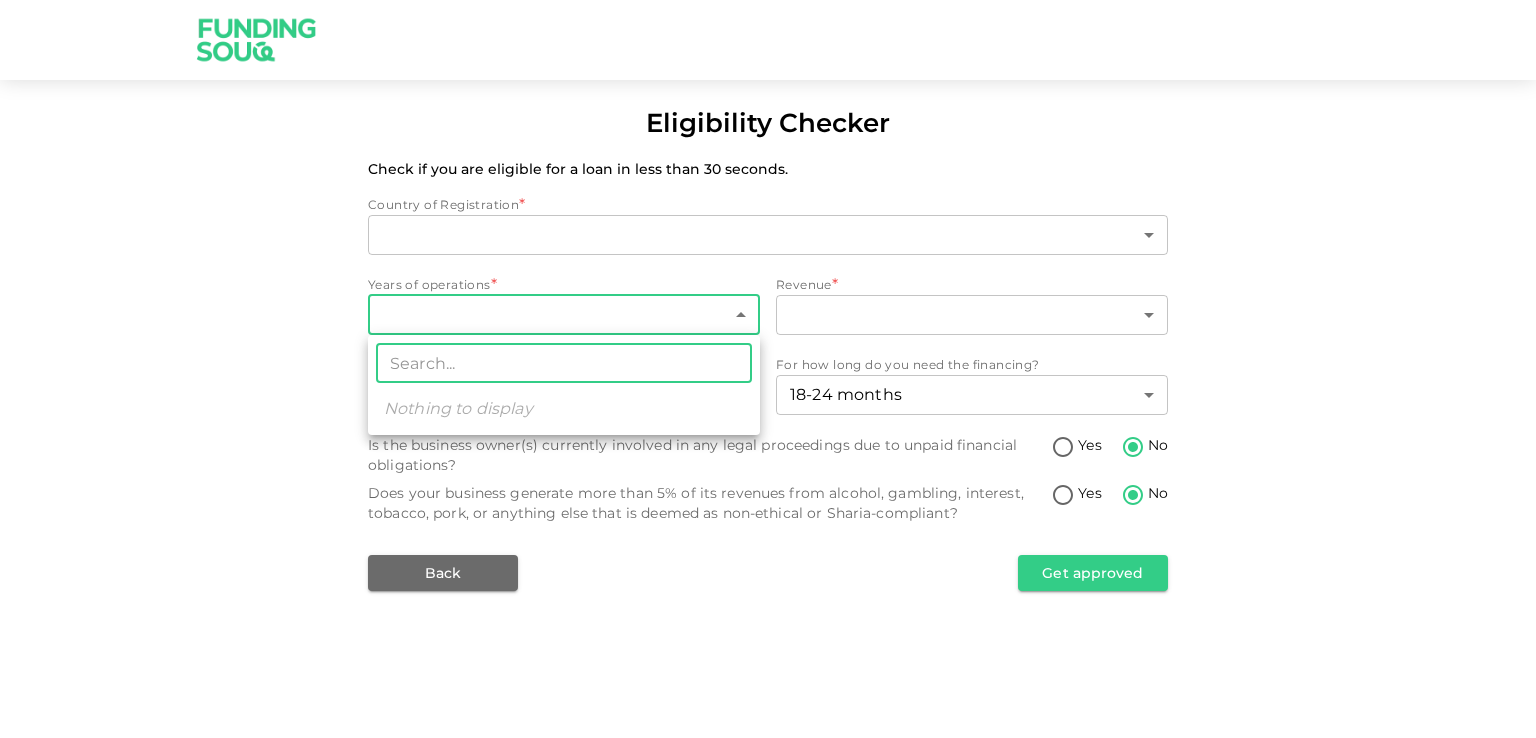 click at bounding box center (768, 369) 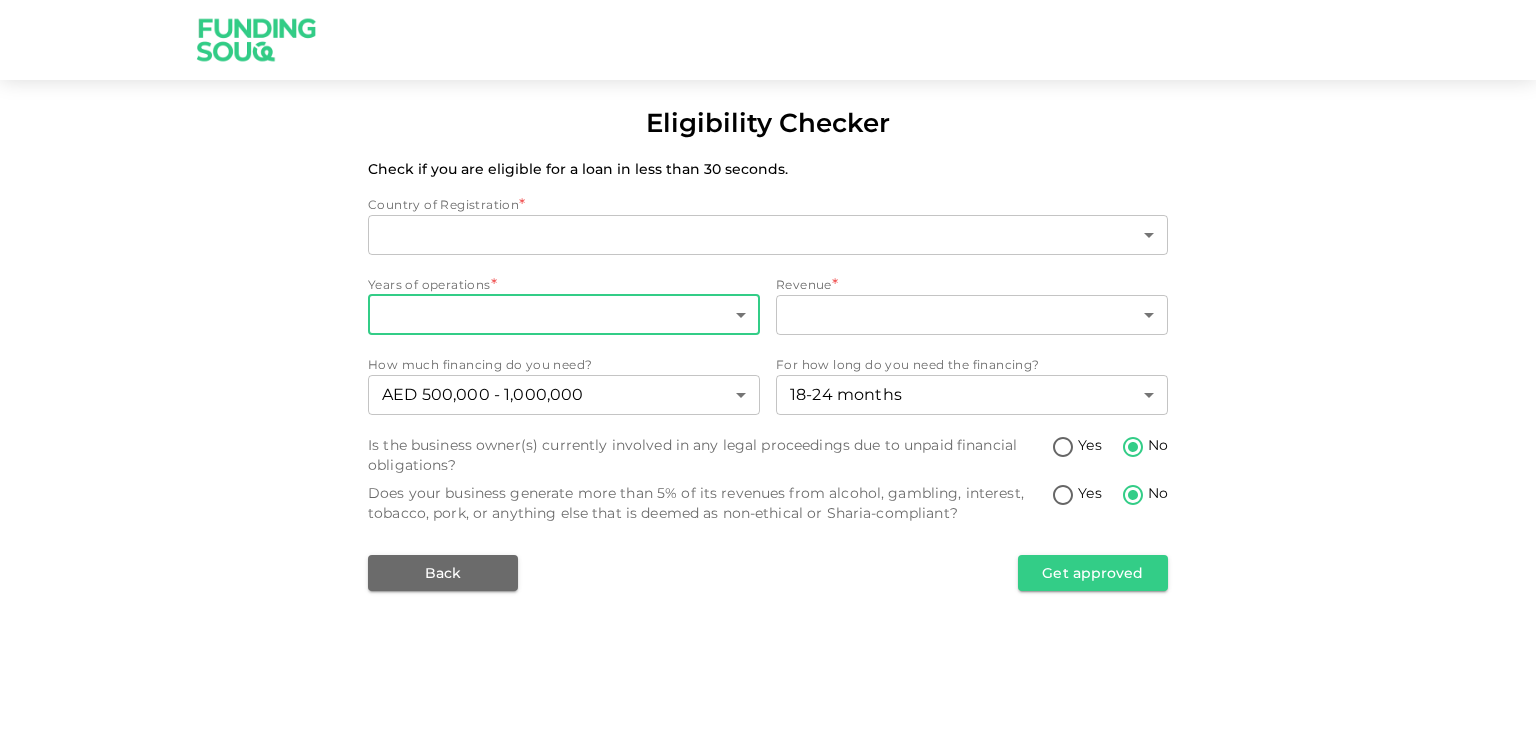 click on "Eligibility Checker Check if you are eligible for a loan in less than 30 seconds.   Country of Registration * ​ ​   Years of operations * ​ ​   Revenue * ​ ​   How much financing do you need? AED 500,000 - 1,000,000 2 ​   For how long do you need the financing? 18-24 months 3 ​ Is the business owner(s) currently involved in any legal proceedings due to unpaid financial obligations? Yes No Does your business generate more than 5% of its revenues from alcohol, gambling, interest, tobacco, pork, or anything else that is deemed as non-ethical or Sharia-compliant? Yes No Back Get approved Исходный текст Оцените этот перевод Ваш отзыв поможет нам улучшить Google Переводчик" at bounding box center [768, 369] 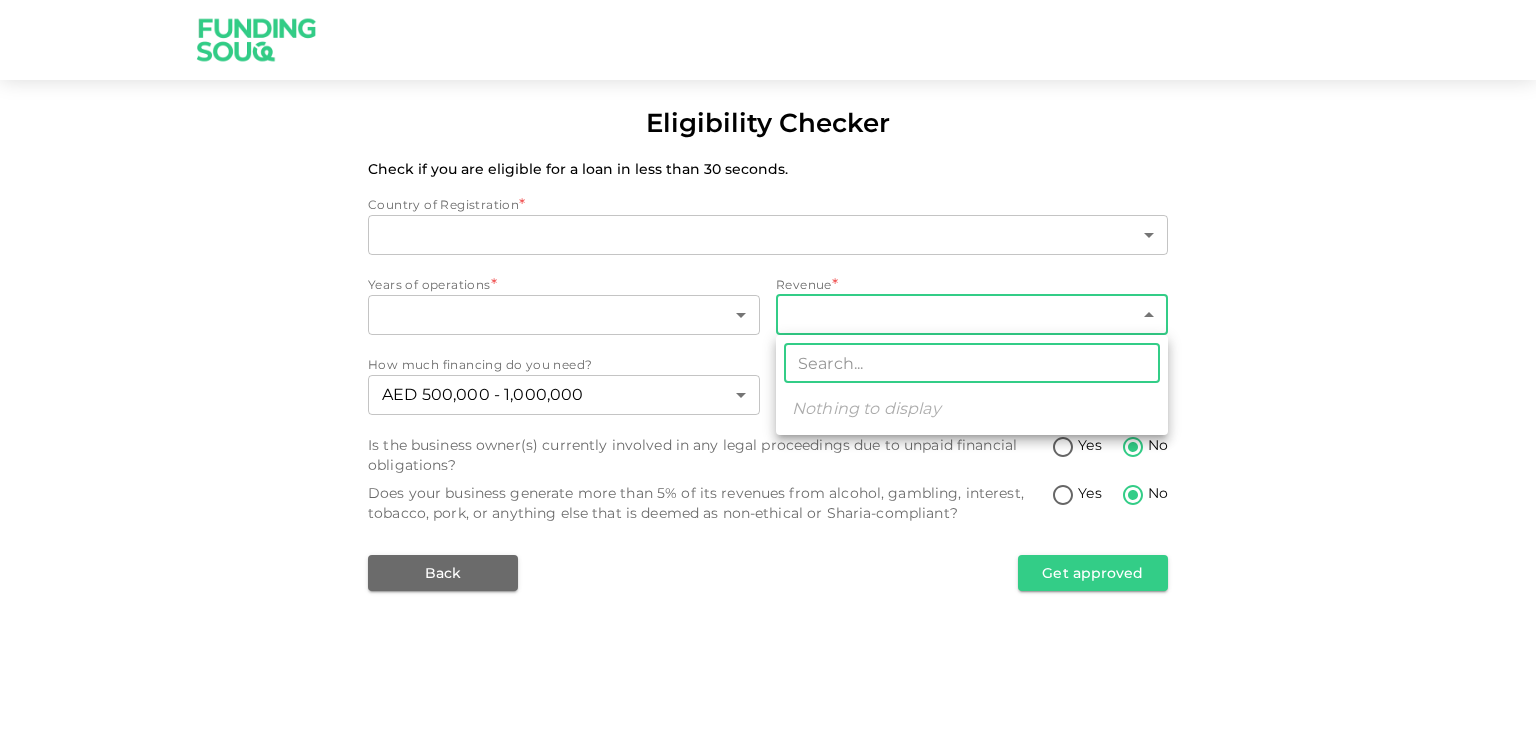click at bounding box center [768, 369] 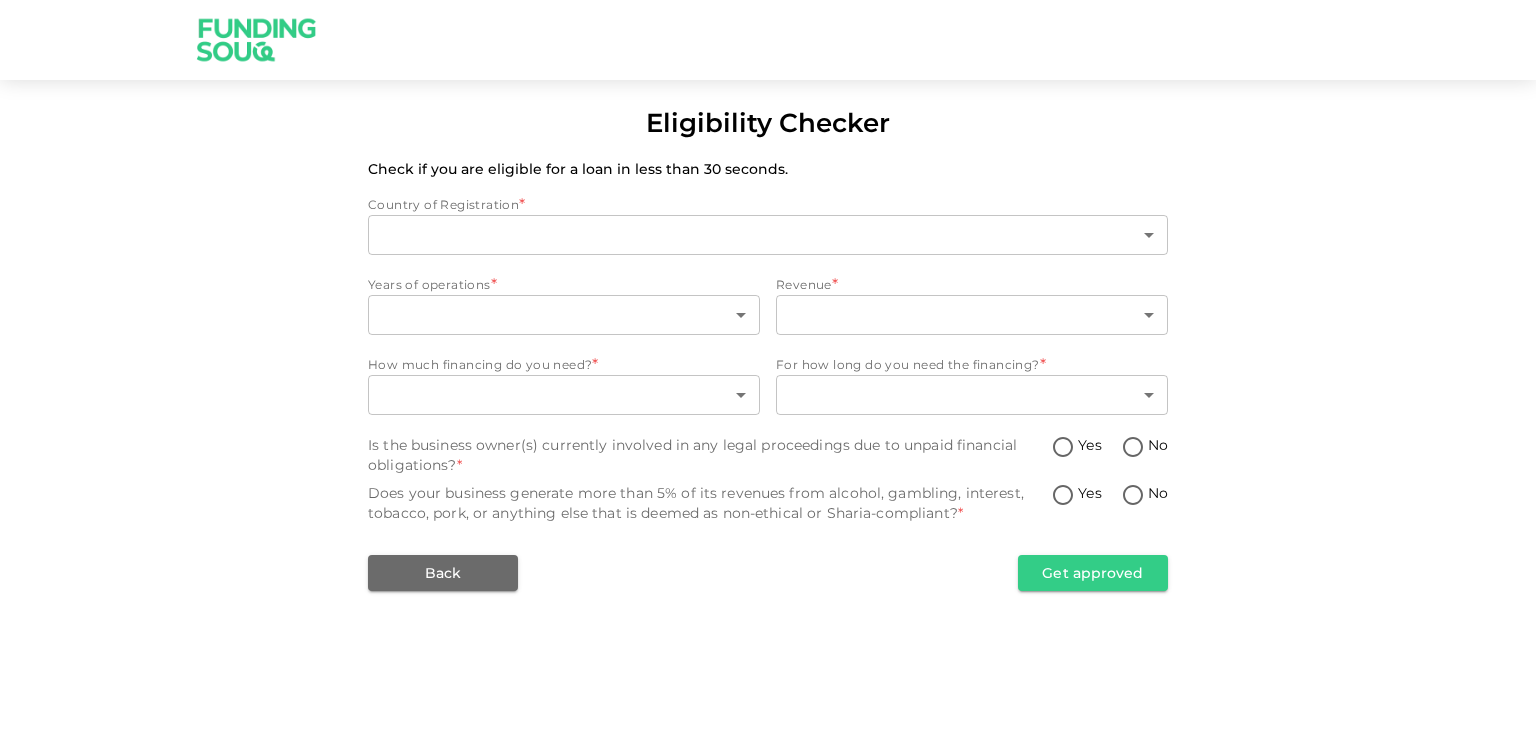 scroll, scrollTop: 0, scrollLeft: 0, axis: both 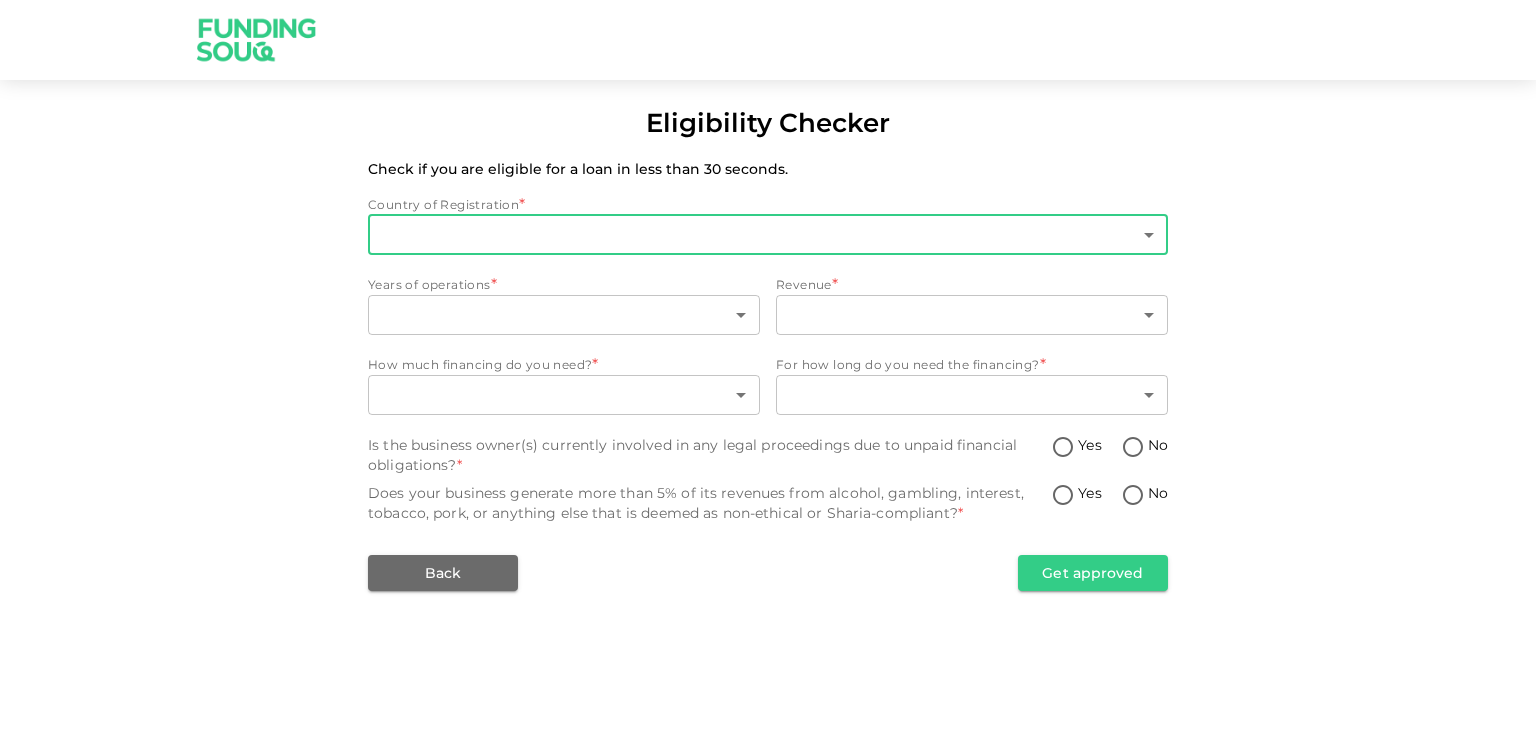 click on "Eligibility Checker Check if you are eligible for a loan in less than 30 seconds.   Country of Registration * ​ ​   Years of operations * ​ ​   Revenue * ​ ​   How much financing do you need? * ​ ​   For how long do you need the financing? * ​ ​ Is the business owner(s) currently involved in any legal proceedings due to unpaid financial obligations? * Yes No Does your business generate more than 5% of its revenues from alcohol, gambling, interest, tobacco, pork, or anything else that is deemed as non-ethical or Sharia-compliant? * Yes No Back Get approved" at bounding box center (768, 369) 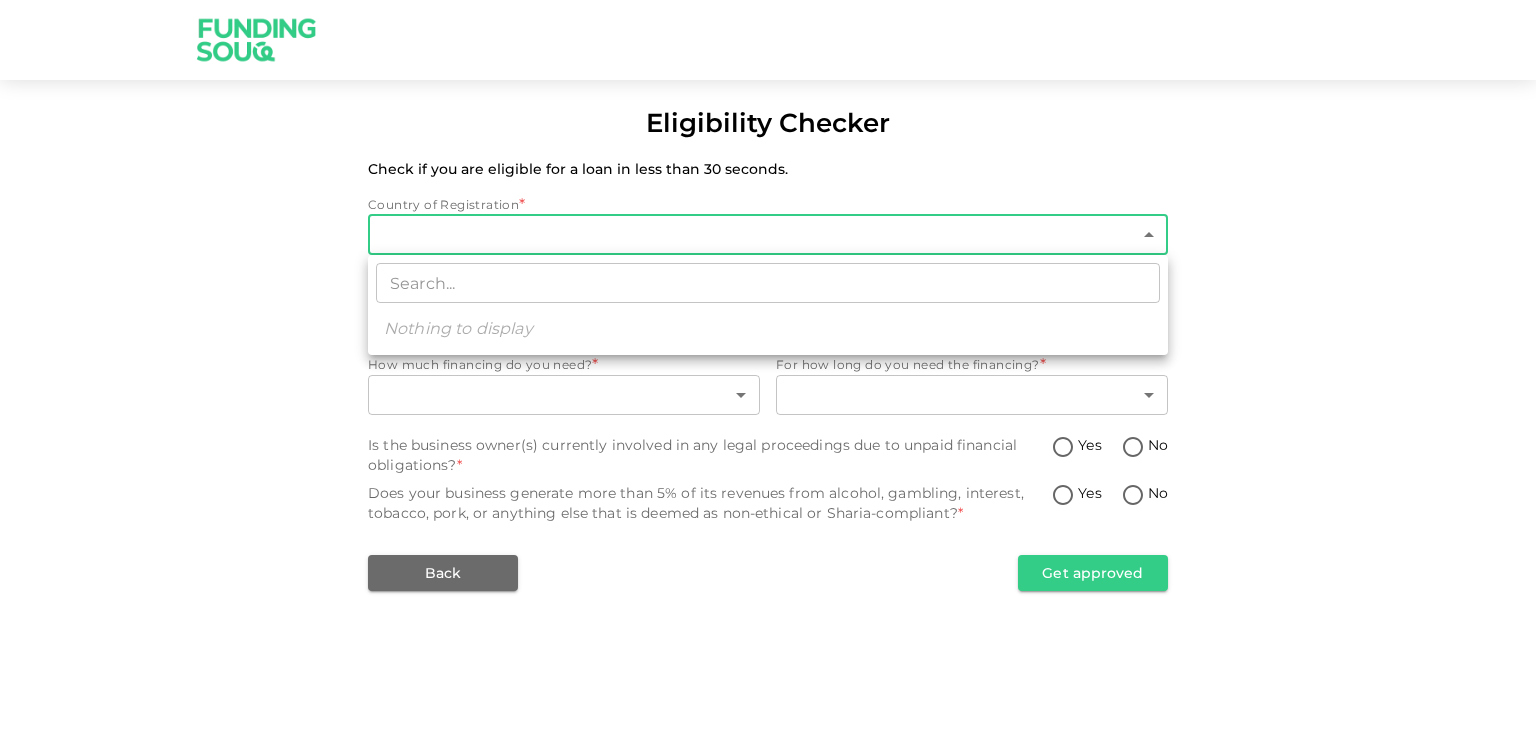click at bounding box center (768, 369) 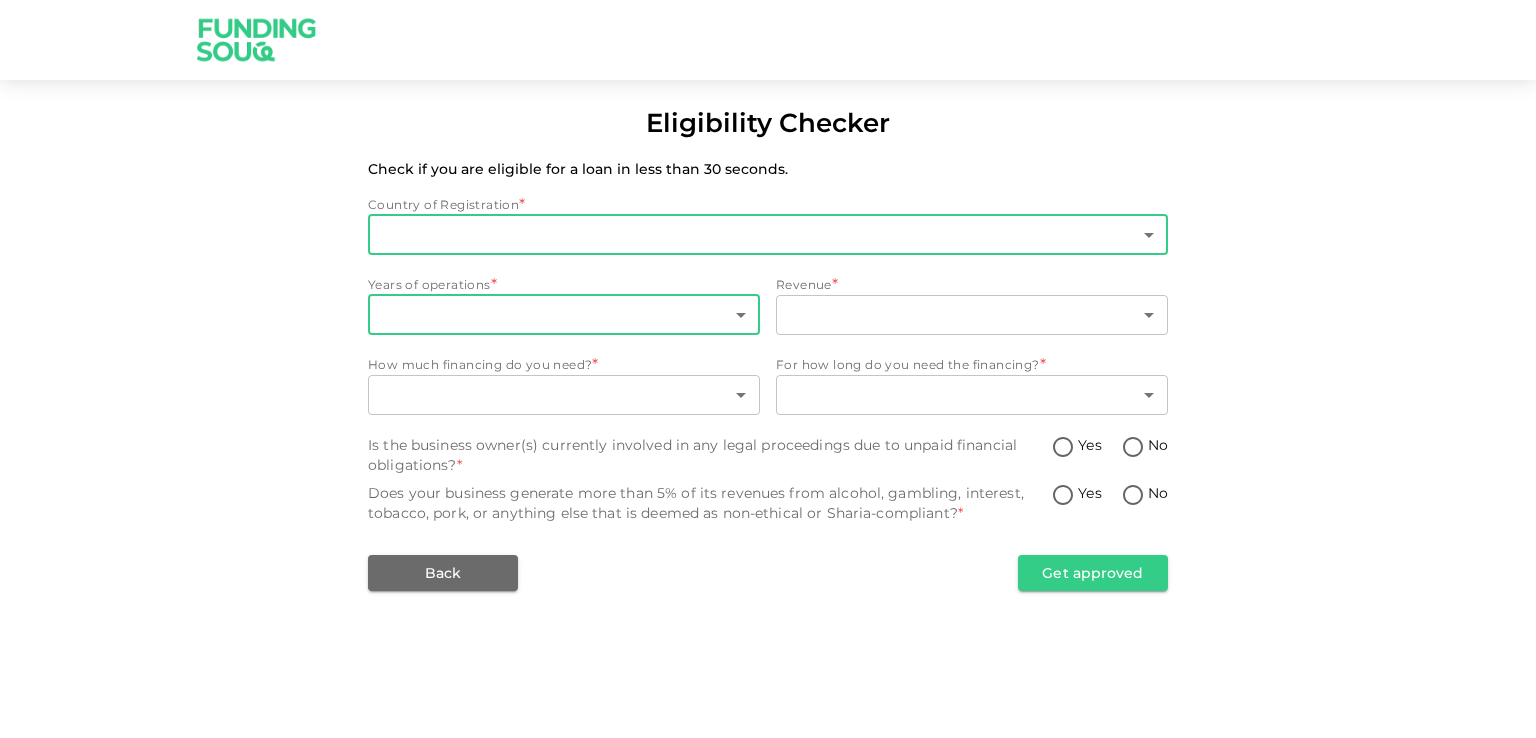 click on "Eligibility Checker Check if you are eligible for a loan in less than 30 seconds.   Country of Registration * ​ ​   Years of operations * ​ ​   Revenue * ​ ​   How much financing do you need? * ​ ​   For how long do you need the financing? * ​ ​ Is the business owner(s) currently involved in any legal proceedings due to unpaid financial obligations? * Yes No Does your business generate more than 5% of its revenues from alcohol, gambling, interest, tobacco, pork, or anything else that is deemed as non-ethical or Sharia-compliant? * Yes No Back Get approved" at bounding box center (768, 369) 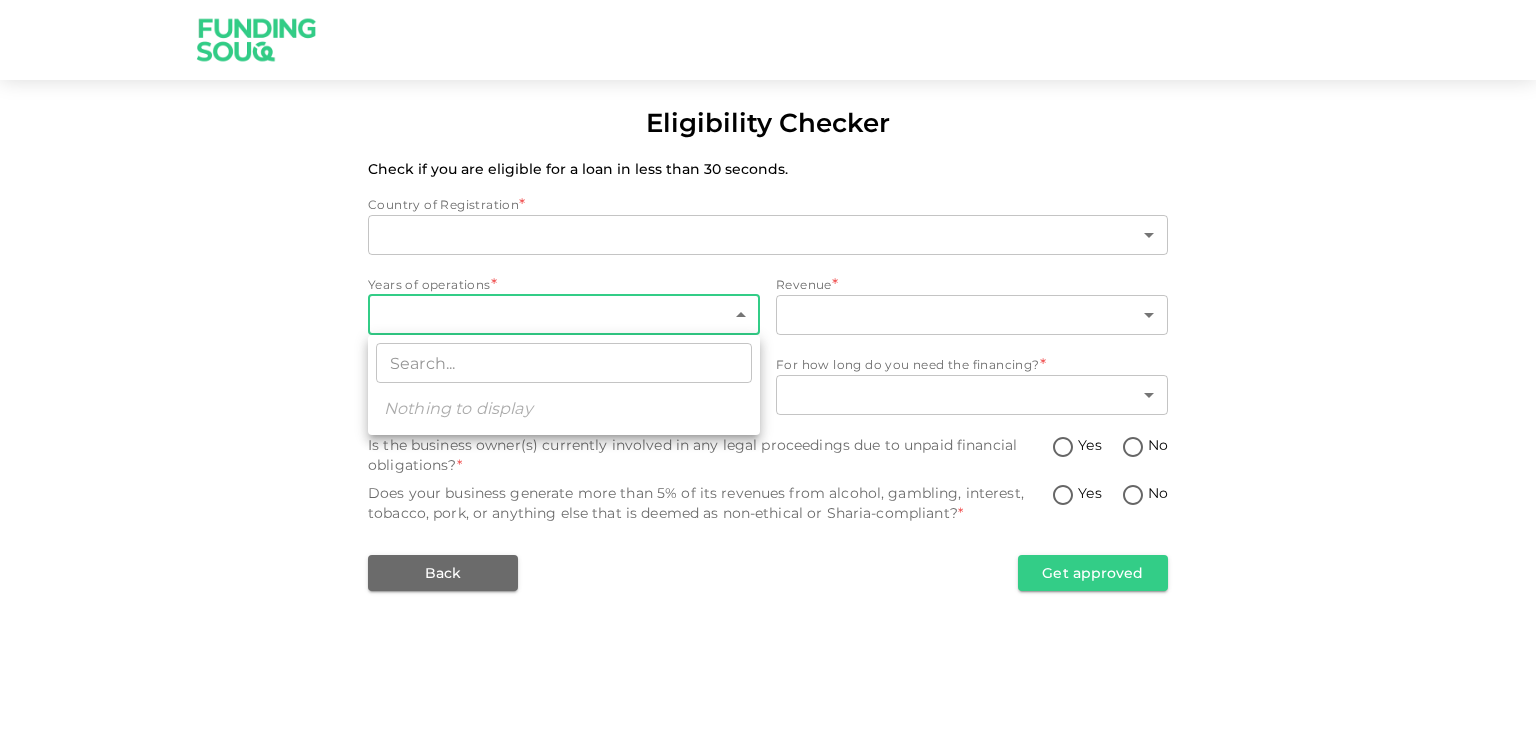 click at bounding box center (768, 369) 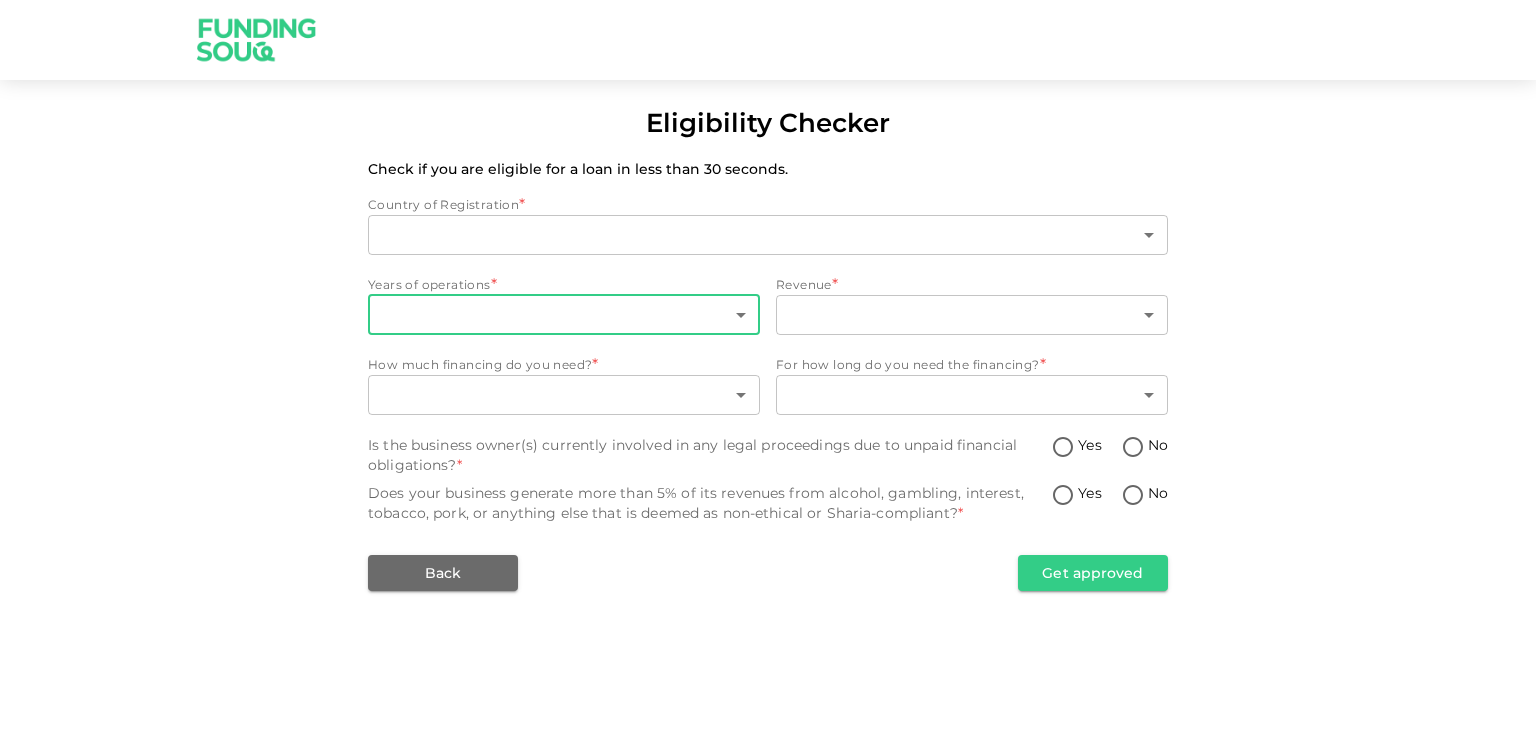 click on "Eligibility Checker Check if you are eligible for a loan in less than 30 seconds.   Country of Registration * ​ ​   Years of operations * ​ ​   Revenue * ​ ​   How much financing do you need? * ​ ​   For how long do you need the financing? * ​ ​ Is the business owner(s) currently involved in any legal proceedings due to unpaid financial obligations? * Yes No Does your business generate more than 5% of its revenues from alcohol, gambling, interest, tobacco, pork, or anything else that is deemed as non-ethical or Sharia-compliant? * Yes No Back Get approved" at bounding box center [768, 369] 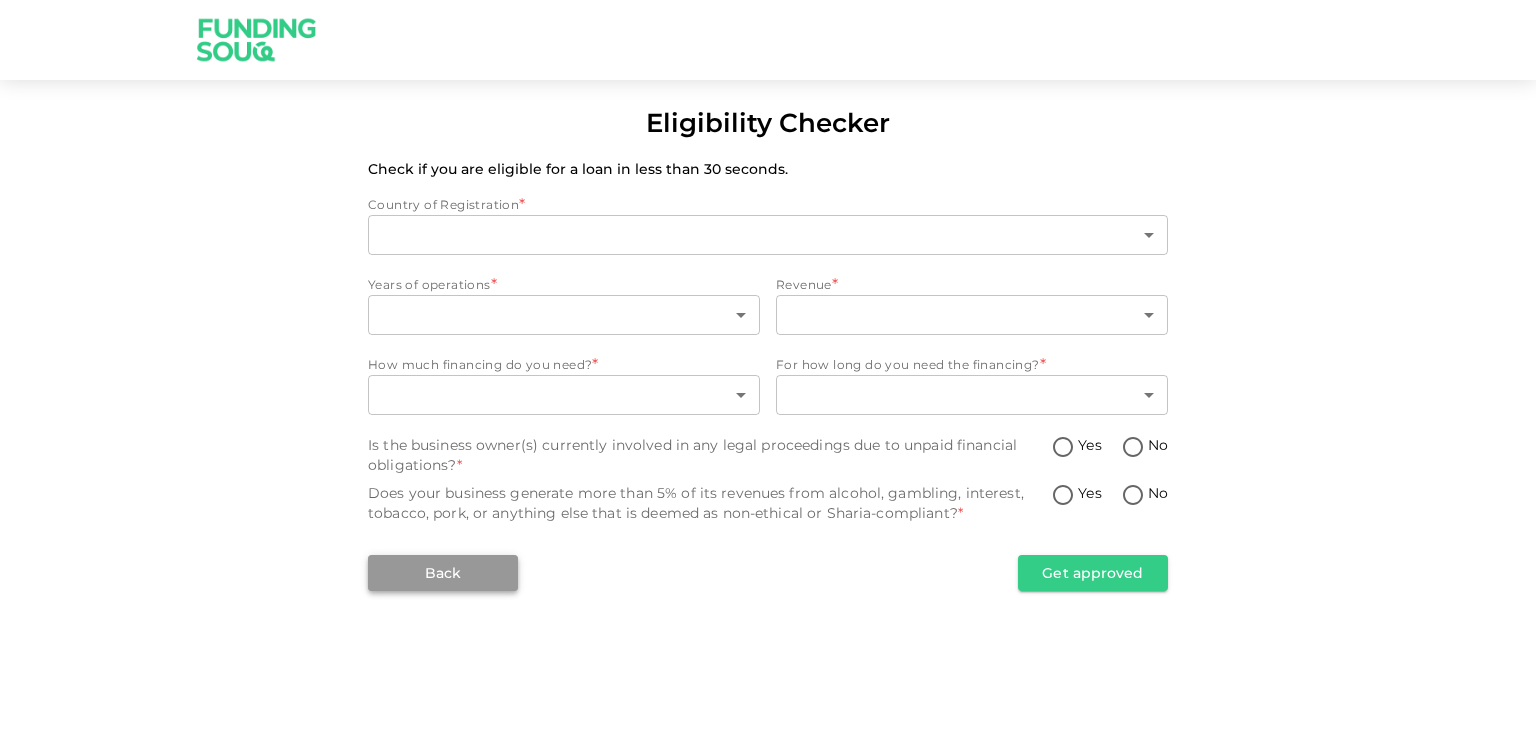 click on "Back" at bounding box center [443, 573] 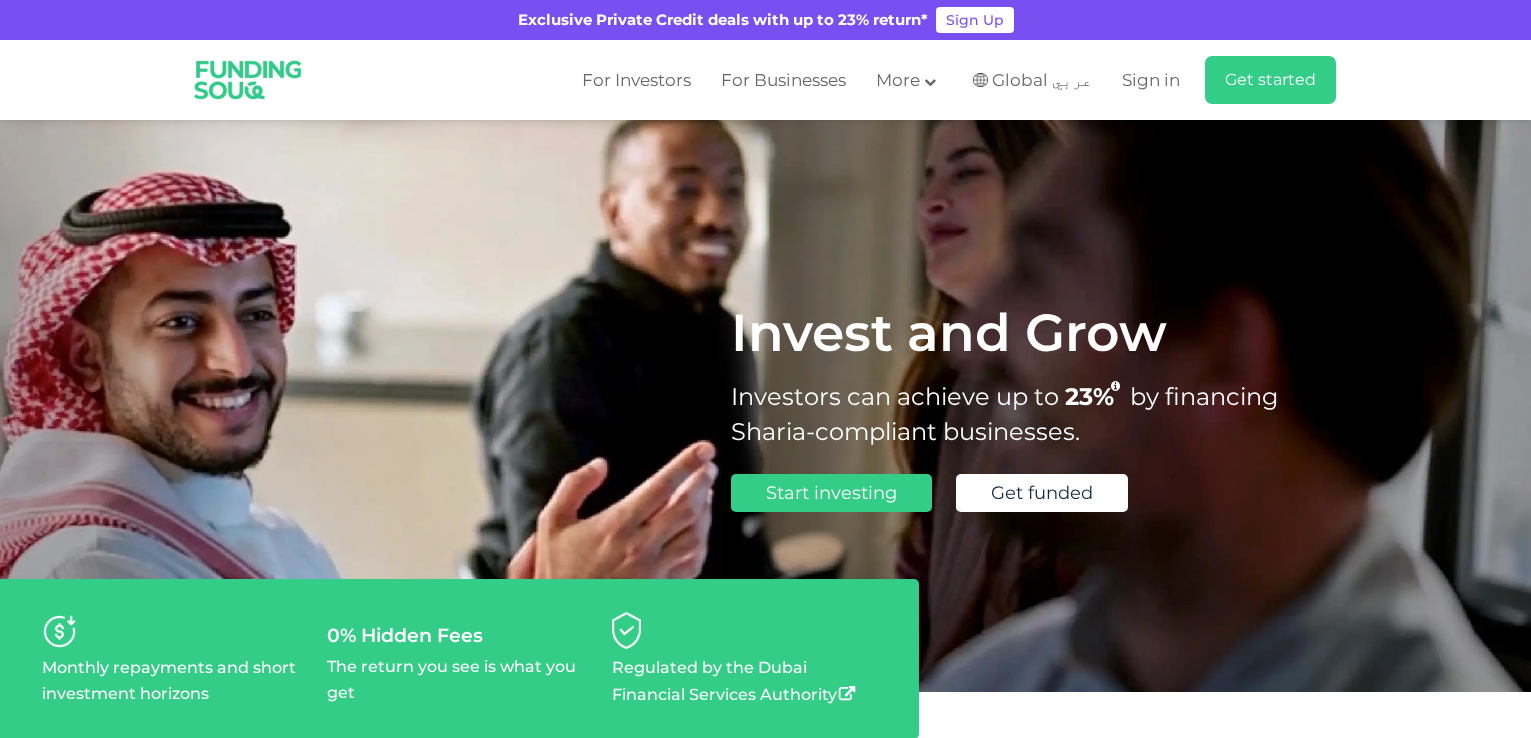 scroll, scrollTop: 283, scrollLeft: 0, axis: vertical 